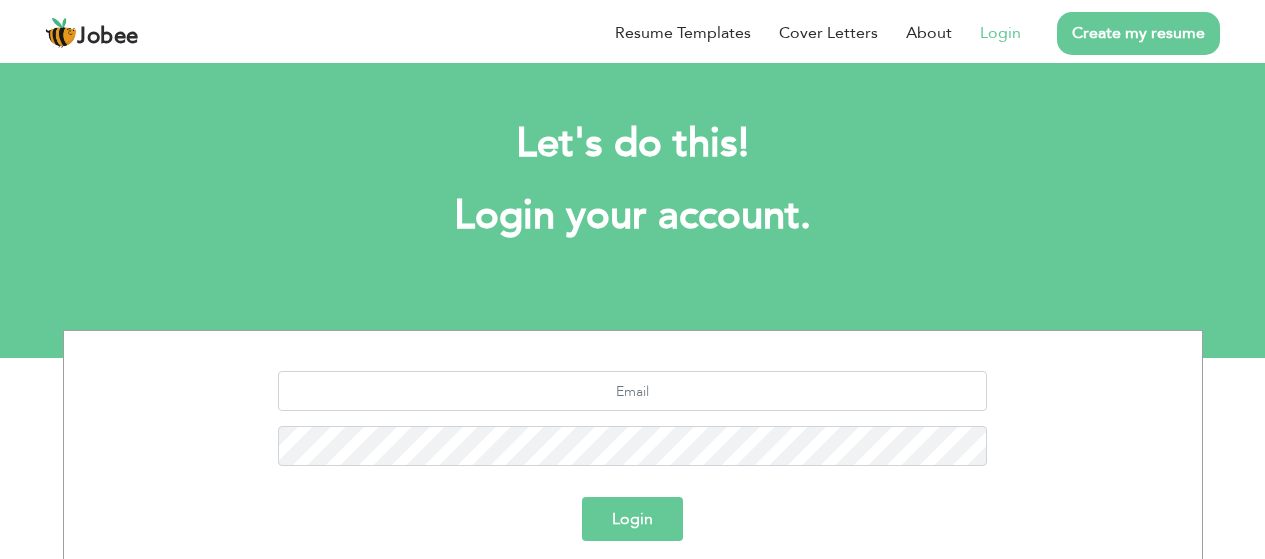 scroll, scrollTop: 0, scrollLeft: 0, axis: both 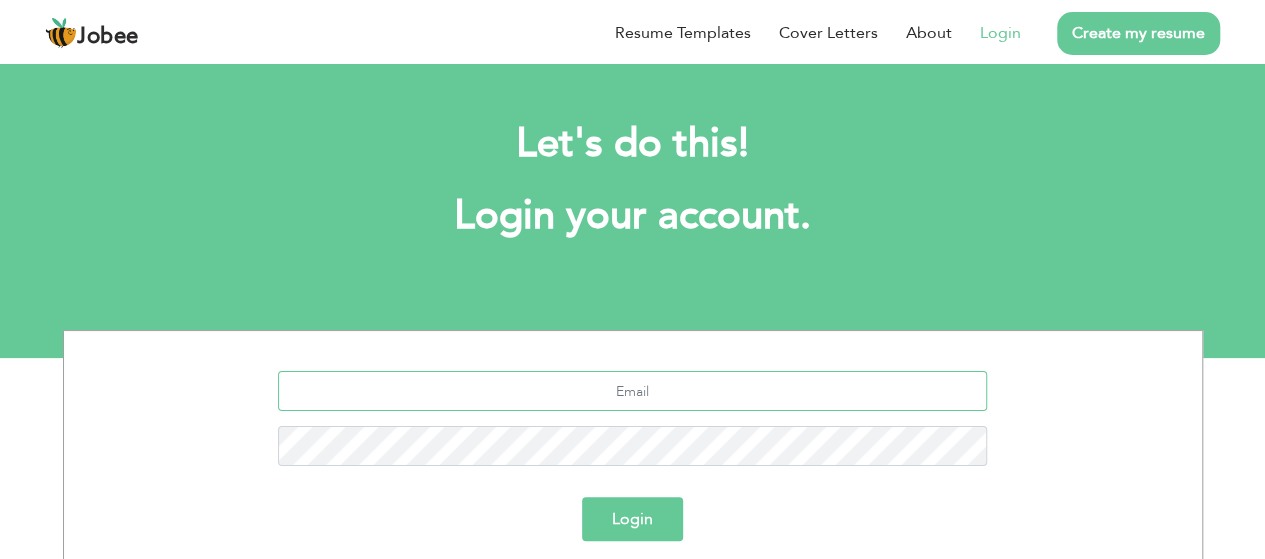 type on "[EMAIL_ADDRESS][PERSON_NAME][DOMAIN_NAME]" 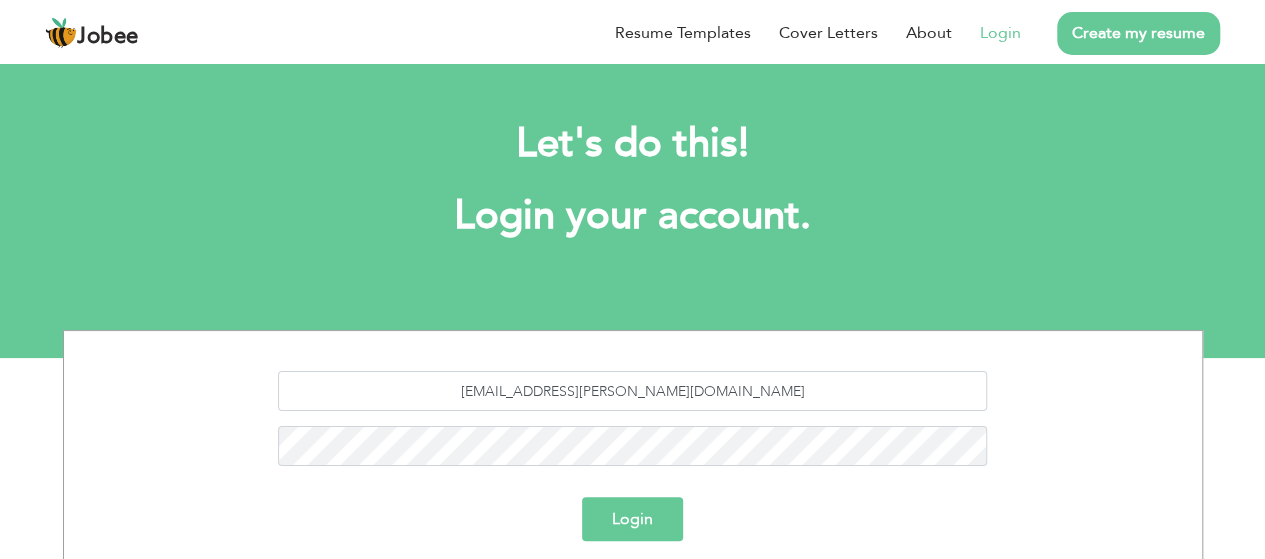 click on "Login" at bounding box center [632, 519] 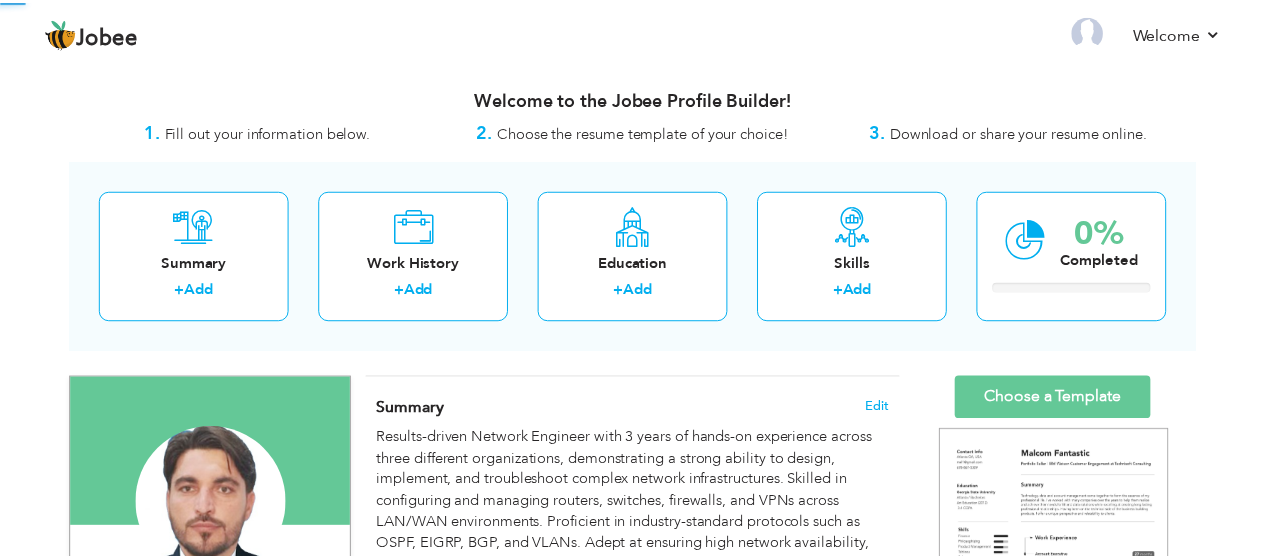 scroll, scrollTop: 0, scrollLeft: 0, axis: both 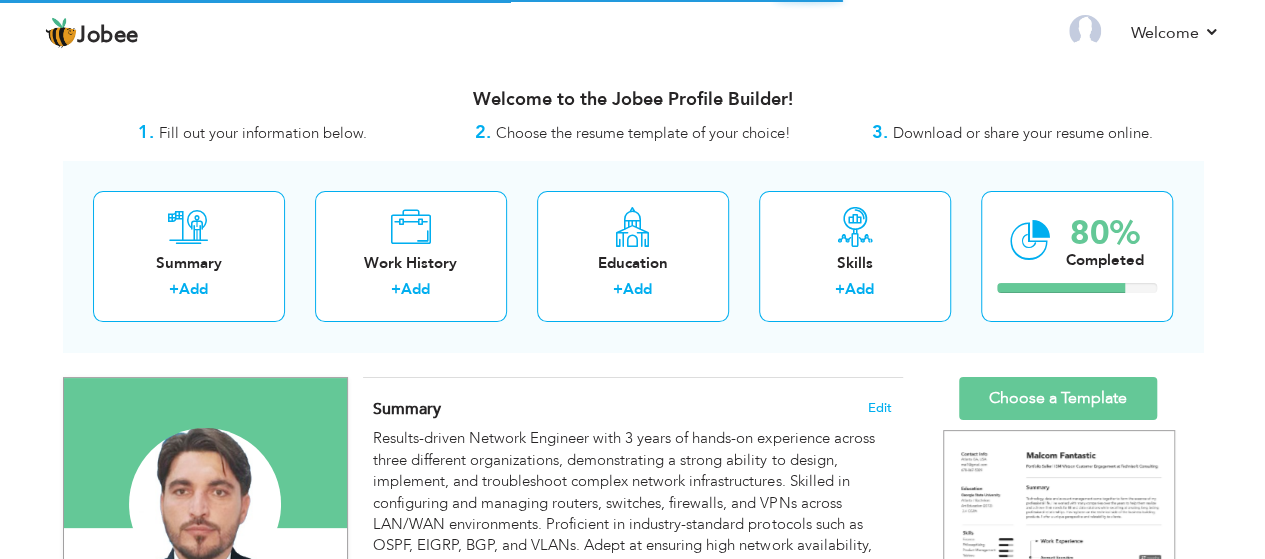 click on "Results-driven Network Engineer with 3 years of hands-on experience across three different organizations, demonstrating a strong ability to design, implement, and troubleshoot complex network infrastructures. Skilled in configuring and managing routers, switches, firewalls, and VPNs across LAN/WAN environments. Proficient in industry-standard protocols such as OSPF, EIGRP, BGP, and VLANs. Adept at ensuring high network availability, performance, and security. Proven track record of supporting enterprise-level networks and collaborating with cross-functional teams to meet organizational goals. Committed to continuous learning and staying up to date with emerging networking technologies." at bounding box center (632, 535) 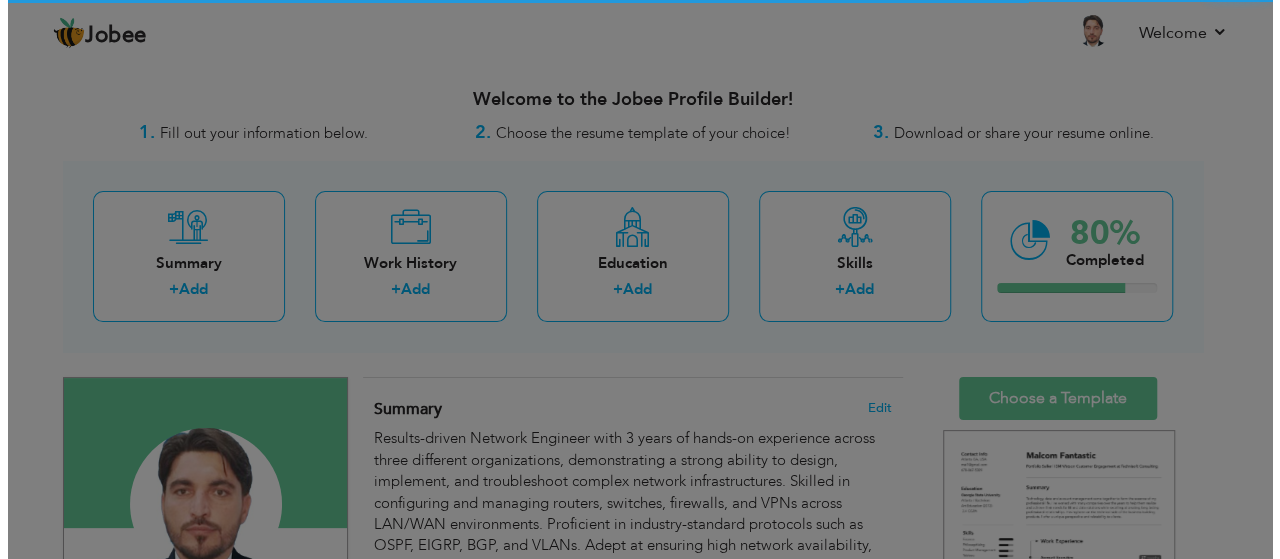 scroll, scrollTop: 0, scrollLeft: 0, axis: both 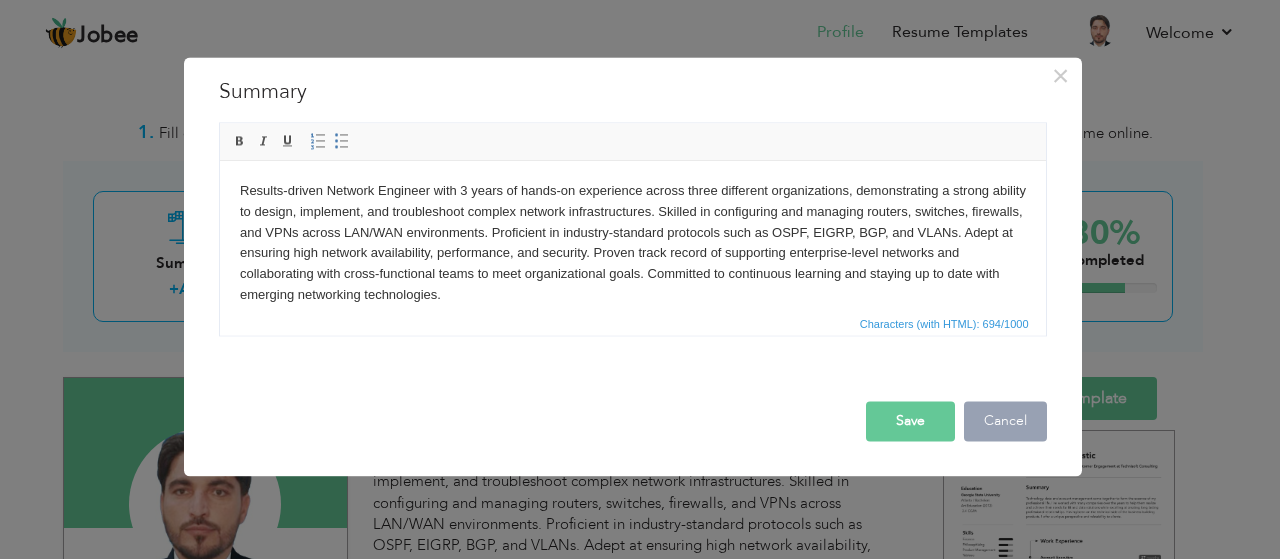 click on "Cancel" at bounding box center [1005, 421] 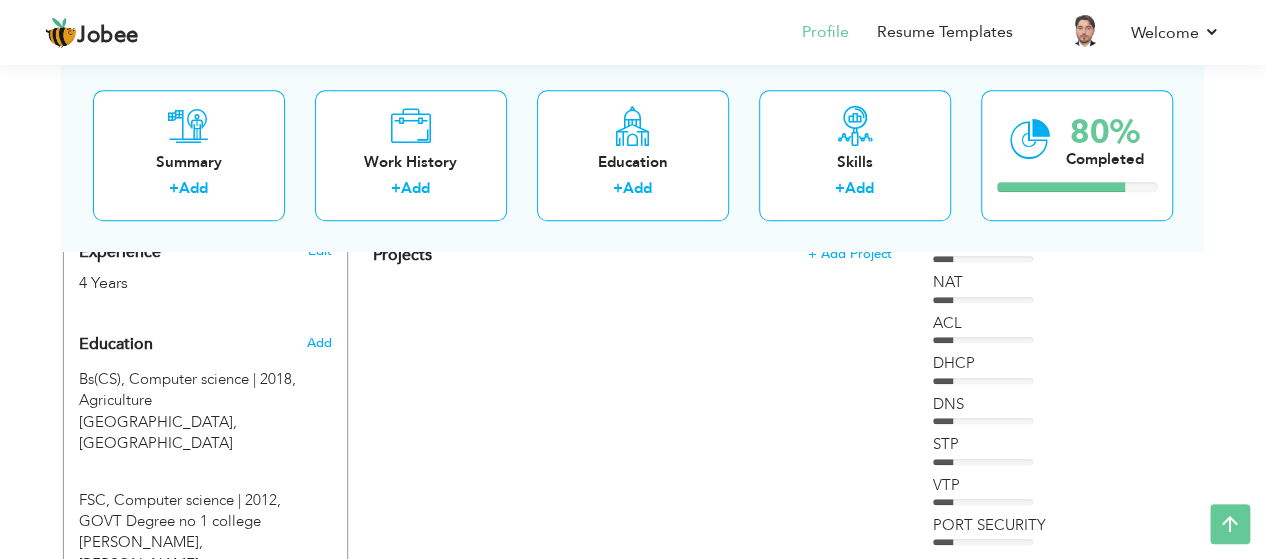 scroll, scrollTop: 806, scrollLeft: 0, axis: vertical 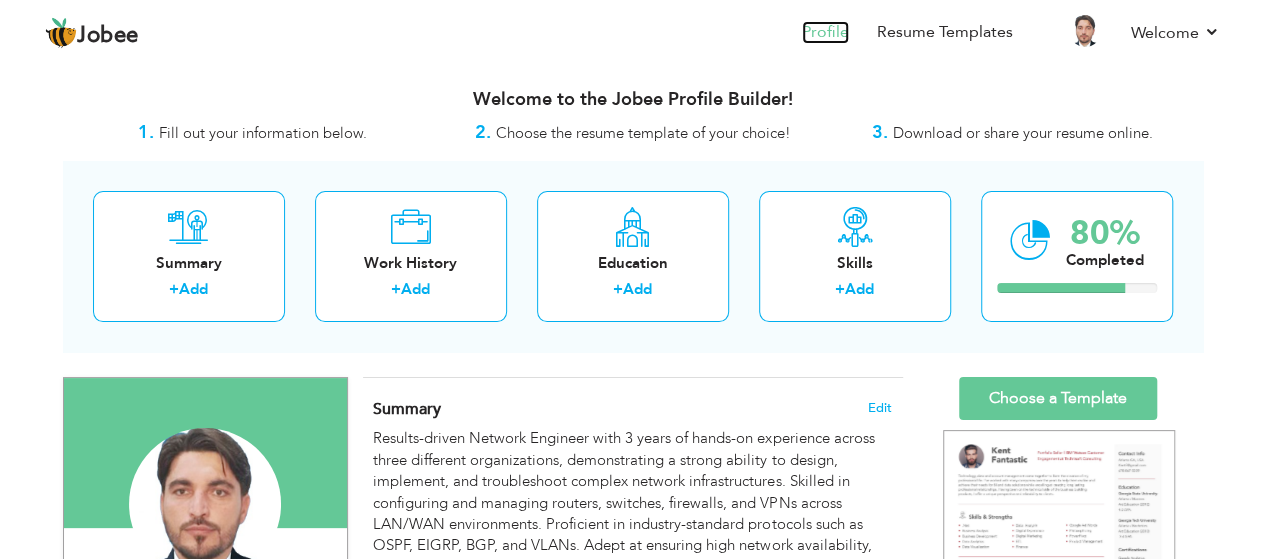 click on "Profile" at bounding box center [825, 32] 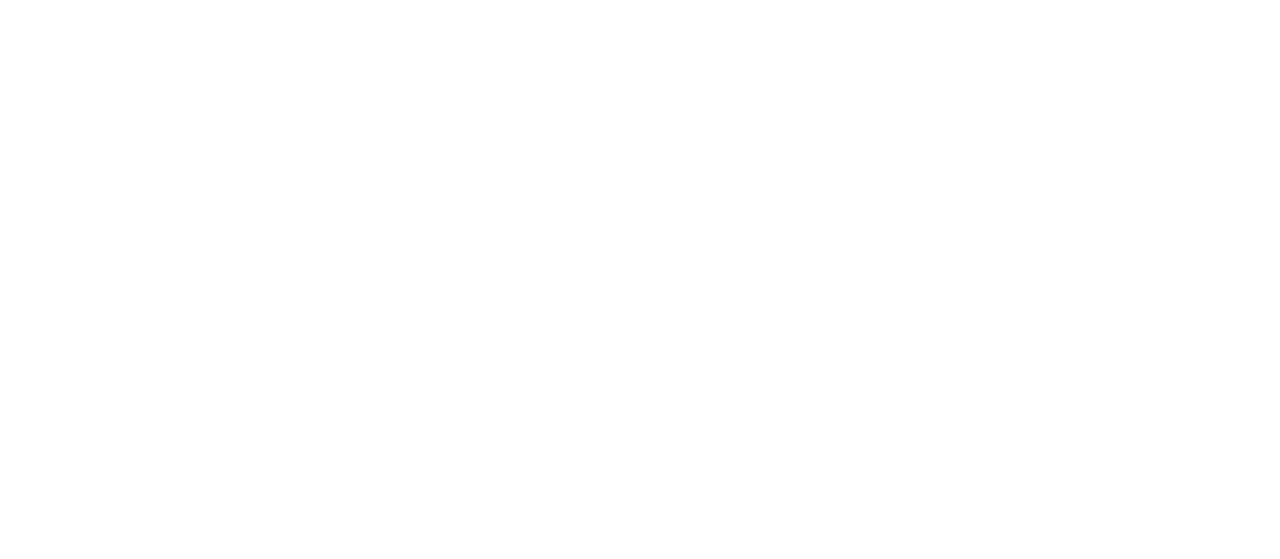 scroll, scrollTop: 0, scrollLeft: 0, axis: both 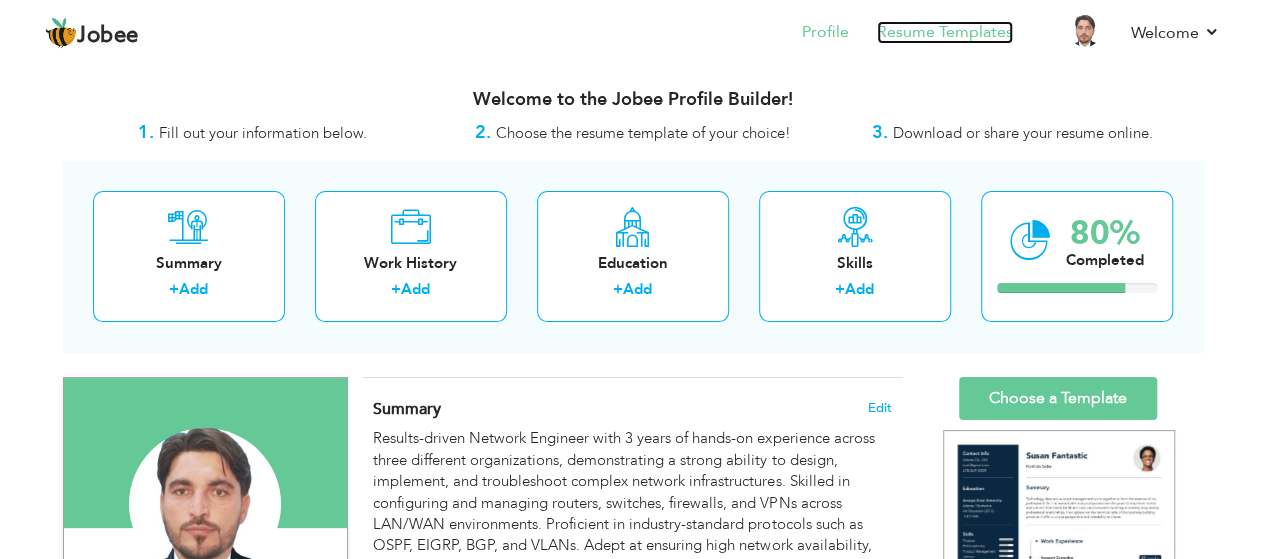 click on "Resume Templates" at bounding box center [945, 32] 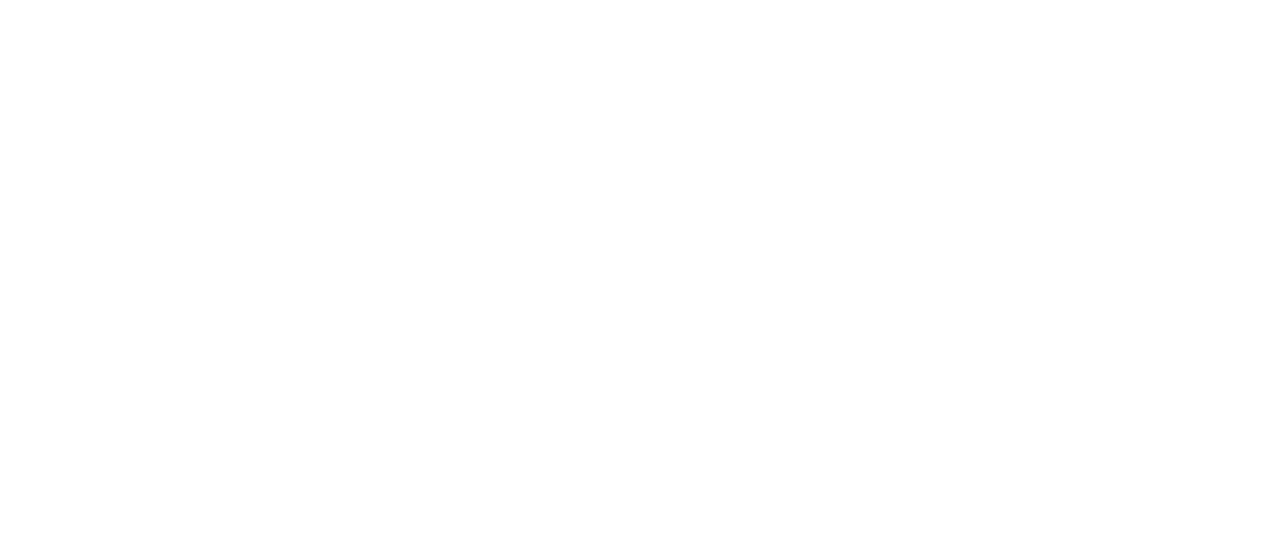 scroll, scrollTop: 0, scrollLeft: 0, axis: both 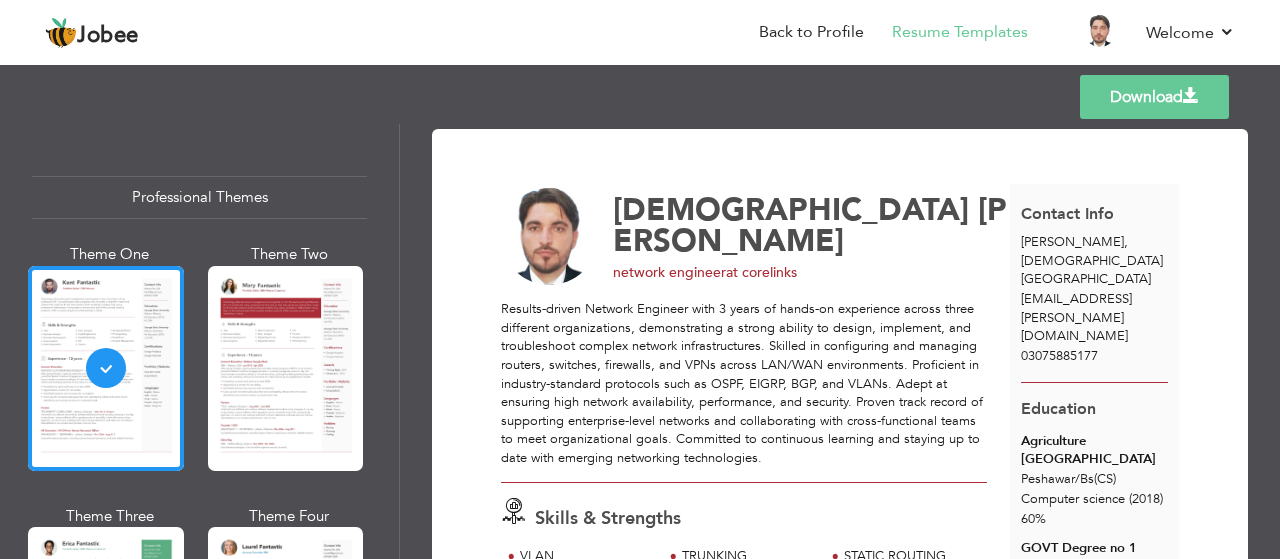 click on "Download" at bounding box center [1154, 97] 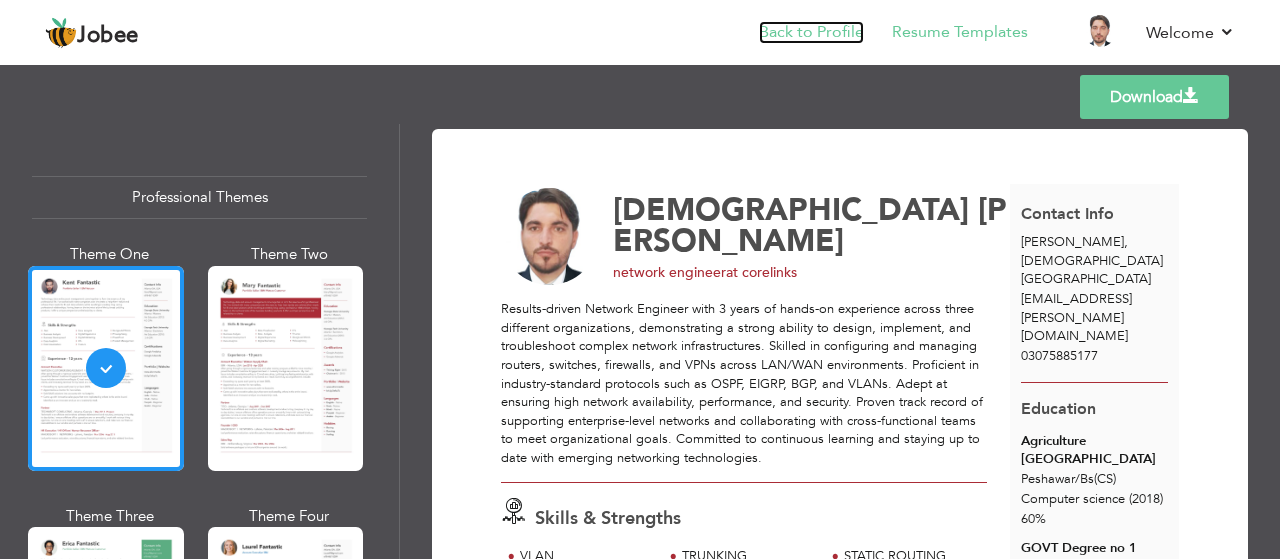 click on "Back to Profile" at bounding box center (811, 32) 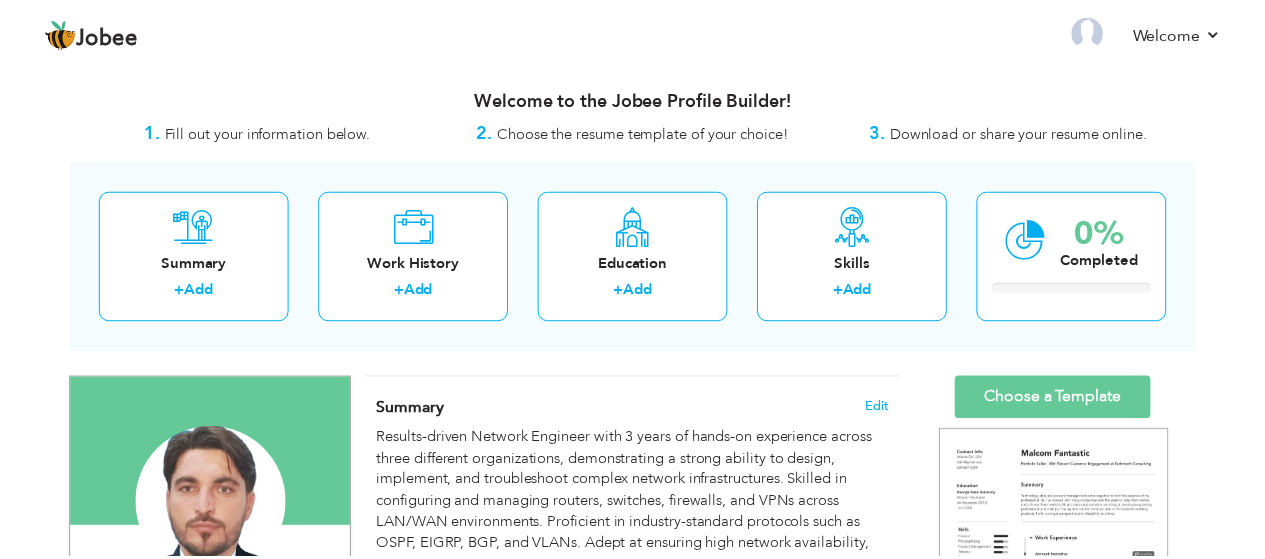 scroll, scrollTop: 0, scrollLeft: 0, axis: both 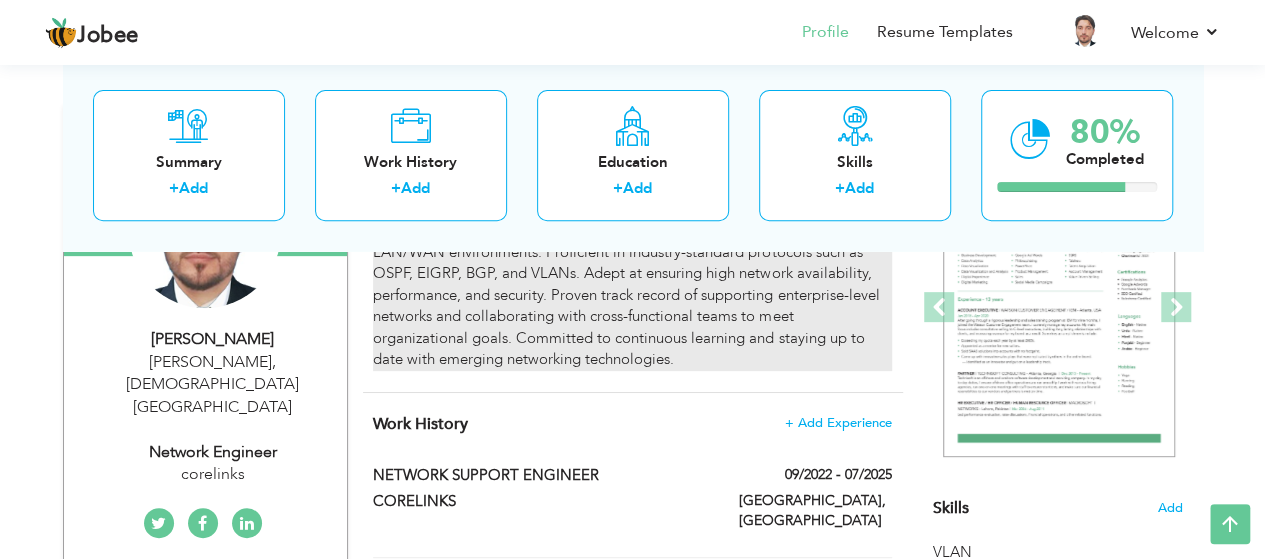 click on "Results-driven Network Engineer with 3 years of hands-on experience across three different organizations, demonstrating a strong ability to design, implement, and troubleshoot complex network infrastructures. Skilled in configuring and managing routers, switches, firewalls, and VPNs across LAN/WAN environments. Proficient in industry-standard protocols such as OSPF, EIGRP, BGP, and VLANs. Adept at ensuring high network availability, performance, and security. Proven track record of supporting enterprise-level networks and collaborating with cross-functional teams to meet organizational goals. Committed to continuous learning and staying up to date with emerging networking technologies." at bounding box center (632, 263) 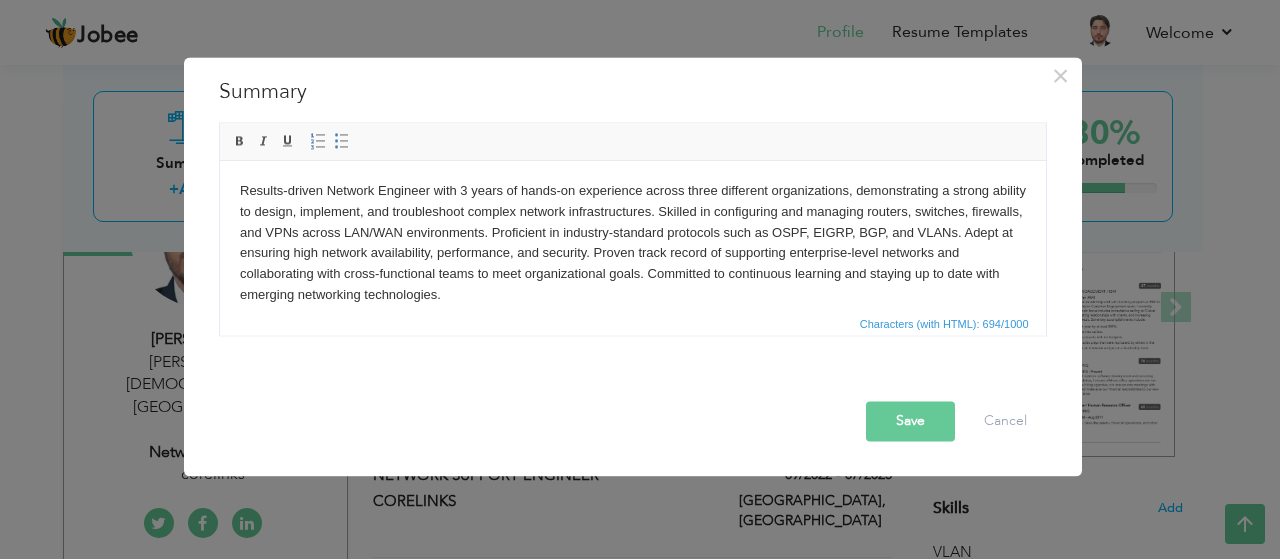 click on "Results-driven Network Engineer with 3 years of hands-on experience across three different organizations, demonstrating a strong ability to design, implement, and troubleshoot complex network infrastructures. Skilled in configuring and managing routers, switches, firewalls, and VPNs across LAN/WAN environments. Proficient in industry-standard protocols such as OSPF, EIGRP, BGP, and VLANs. Adept at ensuring high network availability, performance, and security. Proven track record of supporting enterprise-level networks and collaborating with cross-functional teams to meet organizational goals. Committed to continuous learning and staying up to date with emerging networking technologies." at bounding box center (632, 242) 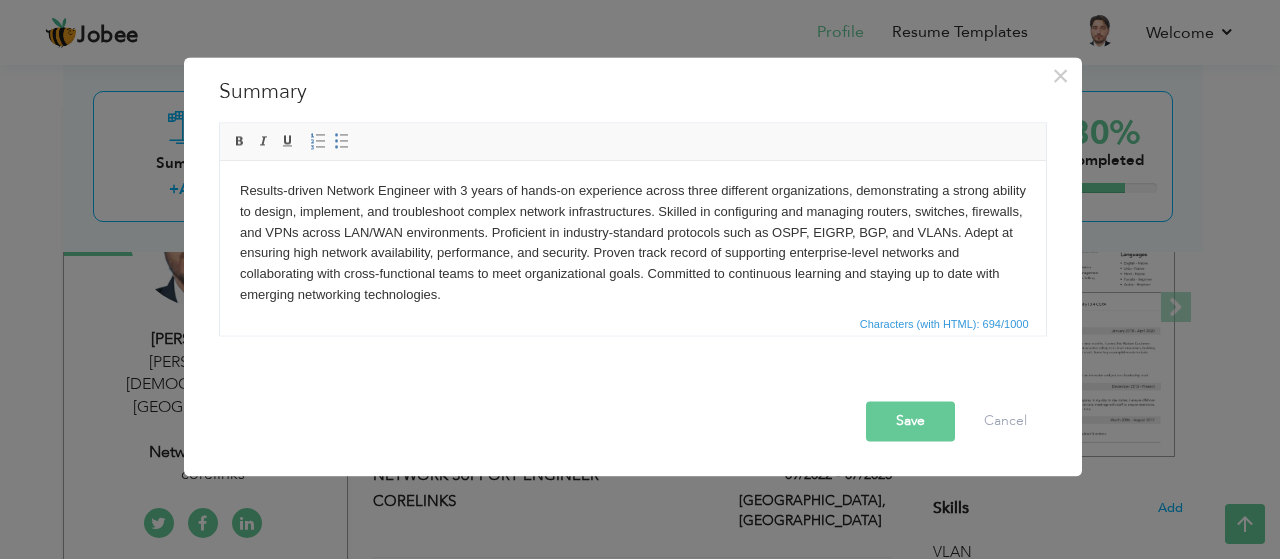 type 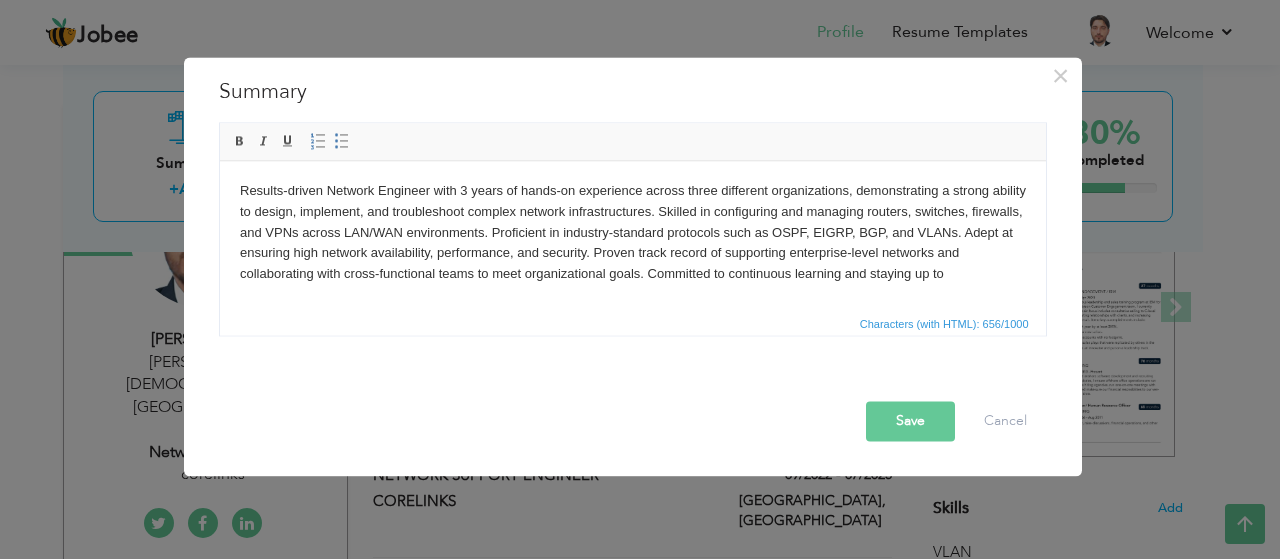 drag, startPoint x: 739, startPoint y: 456, endPoint x: 201, endPoint y: 191, distance: 599.7241 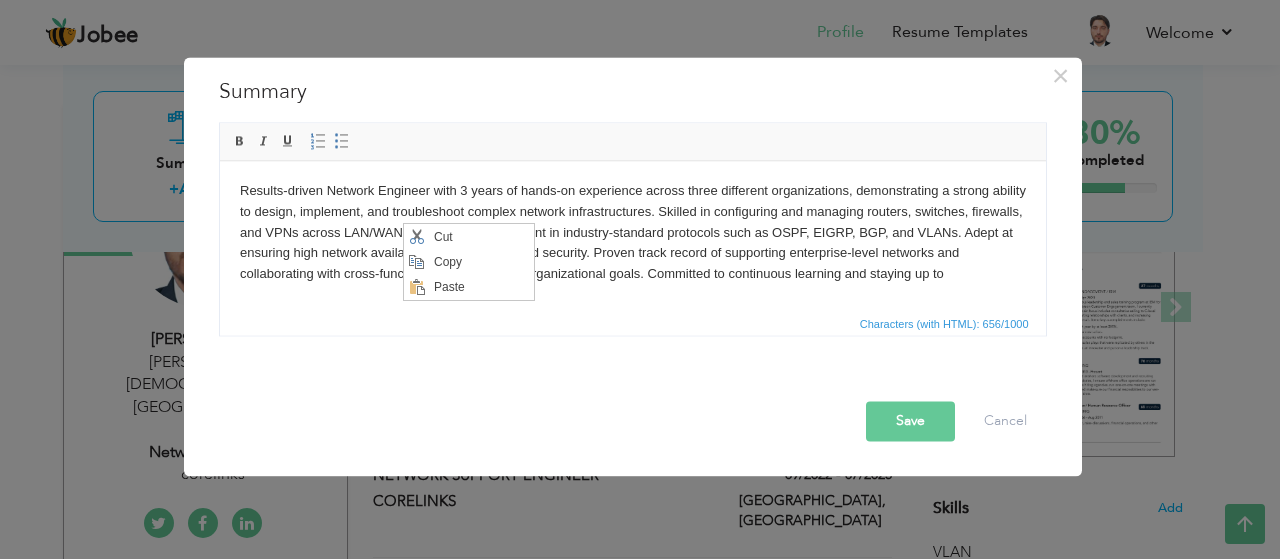 scroll, scrollTop: 0, scrollLeft: 0, axis: both 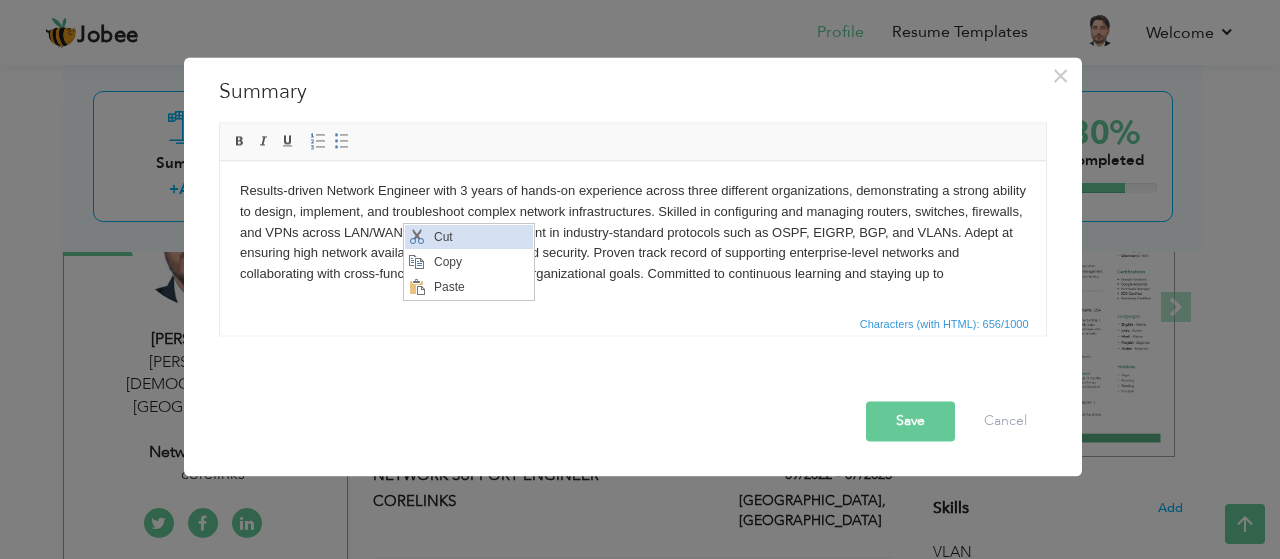 click on "Cut" at bounding box center (480, 237) 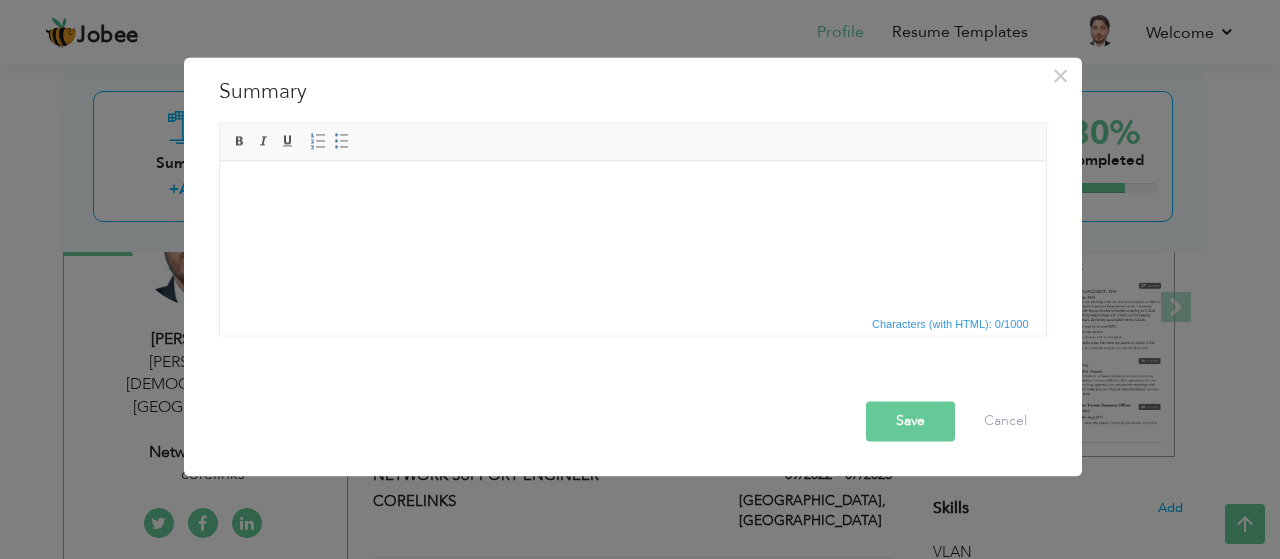 drag, startPoint x: 42, startPoint y: 11, endPoint x: 260, endPoint y: 347, distance: 400.52466 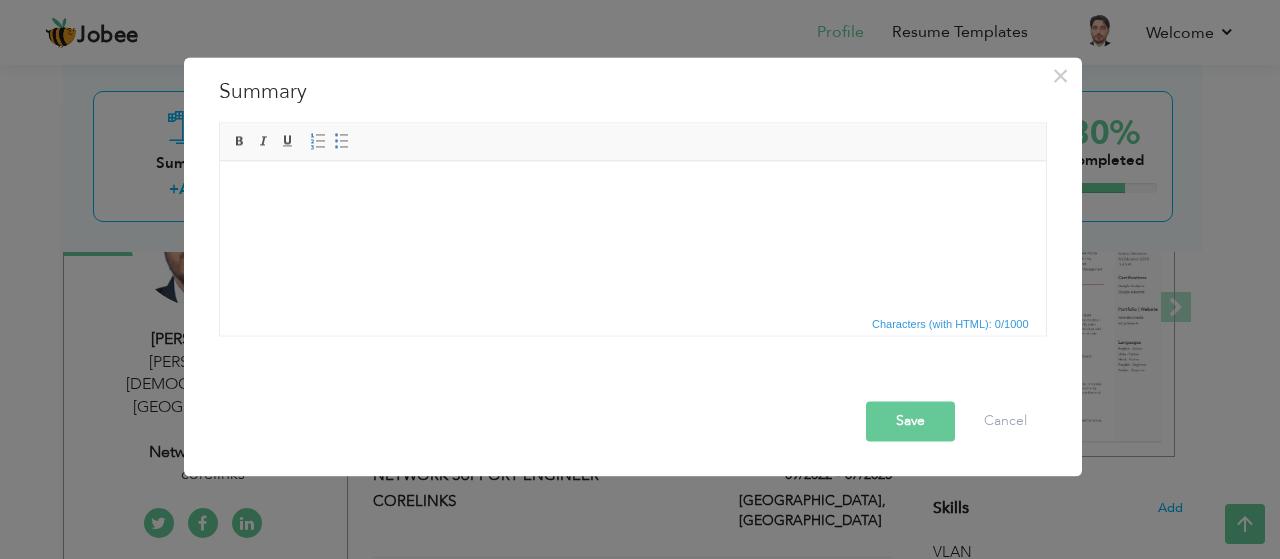 drag, startPoint x: 287, startPoint y: 241, endPoint x: 258, endPoint y: 216, distance: 38.28838 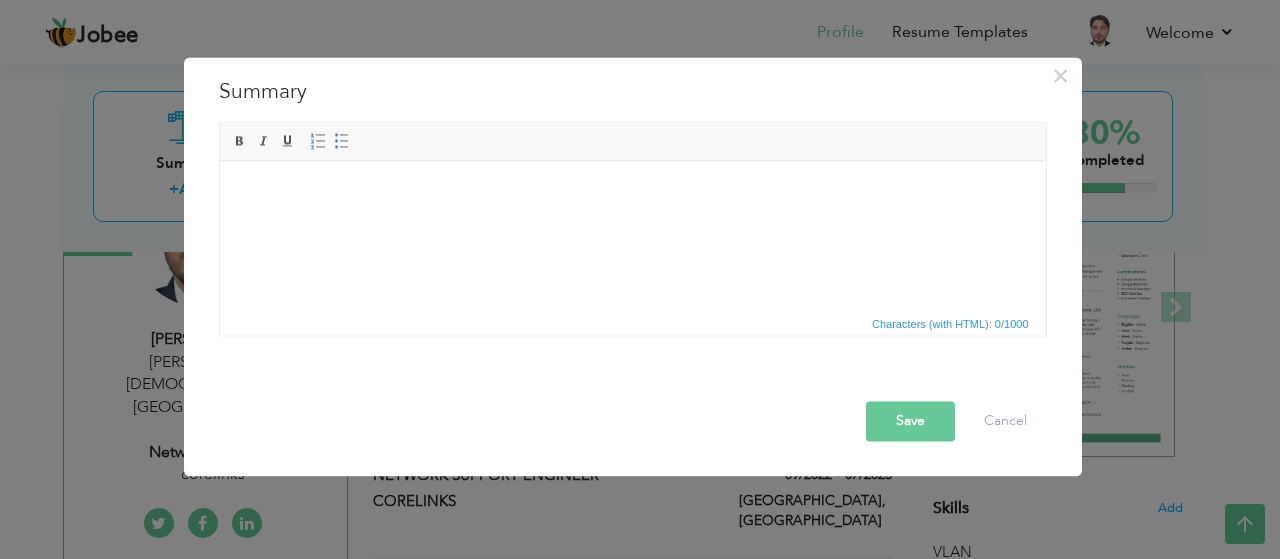 drag, startPoint x: 258, startPoint y: 216, endPoint x: 247, endPoint y: 200, distance: 19.416489 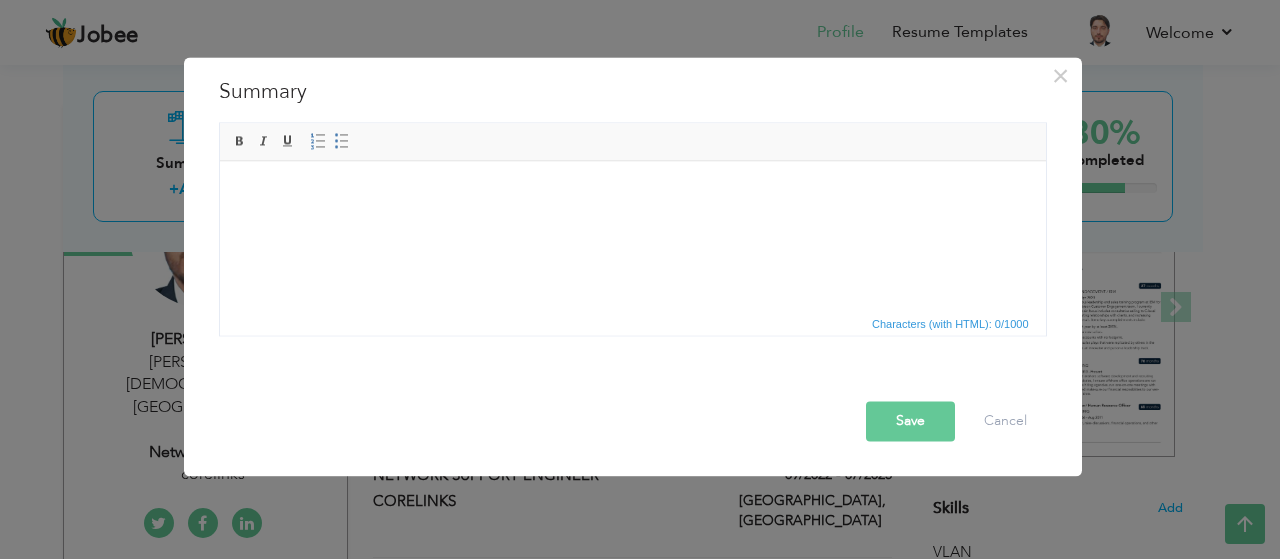 click at bounding box center [632, 190] 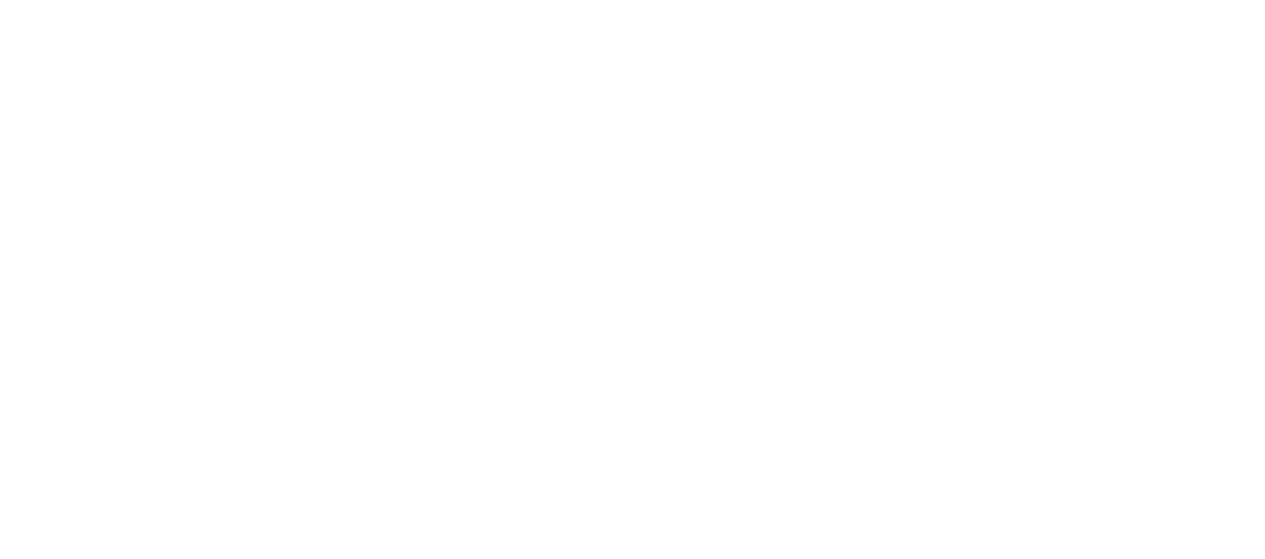scroll, scrollTop: 0, scrollLeft: 0, axis: both 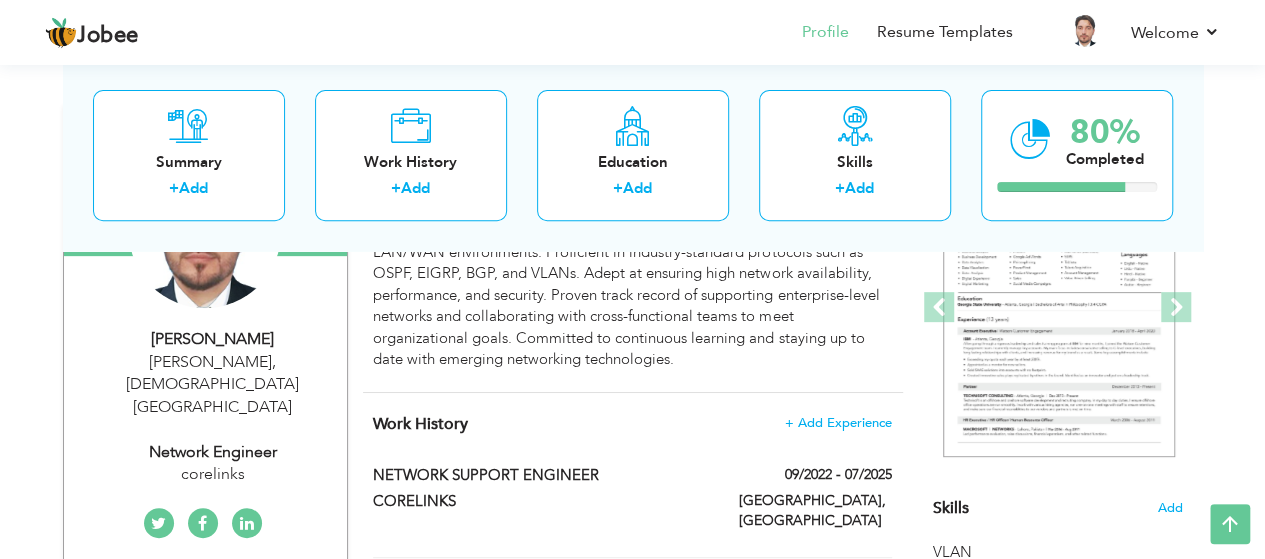 click on "Summary
Edit
Results-driven Network Engineer with 3 years of hands-on experience across three different organizations, demonstrating a strong ability to design, implement, and troubleshoot complex network infrastructures. Skilled in configuring and managing routers, switches, firewalls, and VPNs across LAN/WAN environments. Proficient in industry-standard protocols such as OSPF, EIGRP, BGP, and VLANs. Adept at ensuring high network availability, performance, and security. Proven track record of supporting enterprise-level networks and collaborating with cross-functional teams to meet organizational goals. Committed to continuous learning and staying up to date with emerging networking technologies." at bounding box center [633, 249] 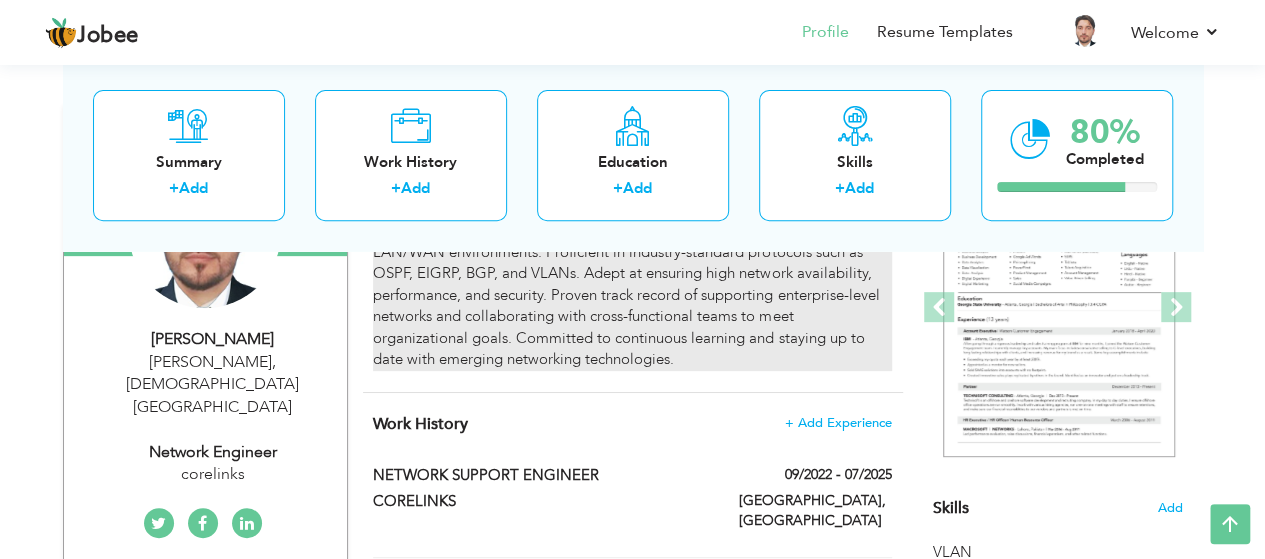 click on "Results-driven Network Engineer with 3 years of hands-on experience across three different organizations, demonstrating a strong ability to design, implement, and troubleshoot complex network infrastructures. Skilled in configuring and managing routers, switches, firewalls, and VPNs across LAN/WAN environments. Proficient in industry-standard protocols such as OSPF, EIGRP, BGP, and VLANs. Adept at ensuring high network availability, performance, and security. Proven track record of supporting enterprise-level networks and collaborating with cross-functional teams to meet organizational goals. Committed to continuous learning and staying up to date with emerging networking technologies." at bounding box center [632, 263] 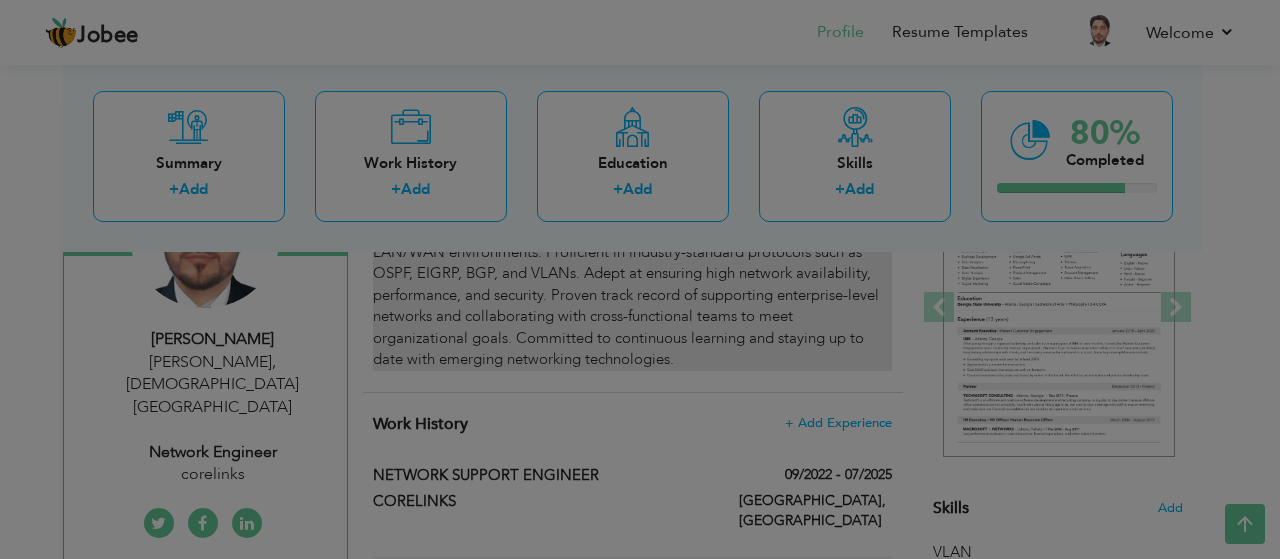 click on "Jobee
Profile
Resume Templates
Resume Templates
Cover Letters
About
My Resume
Welcome
Settings
Log off
Welcome" at bounding box center [640, 797] 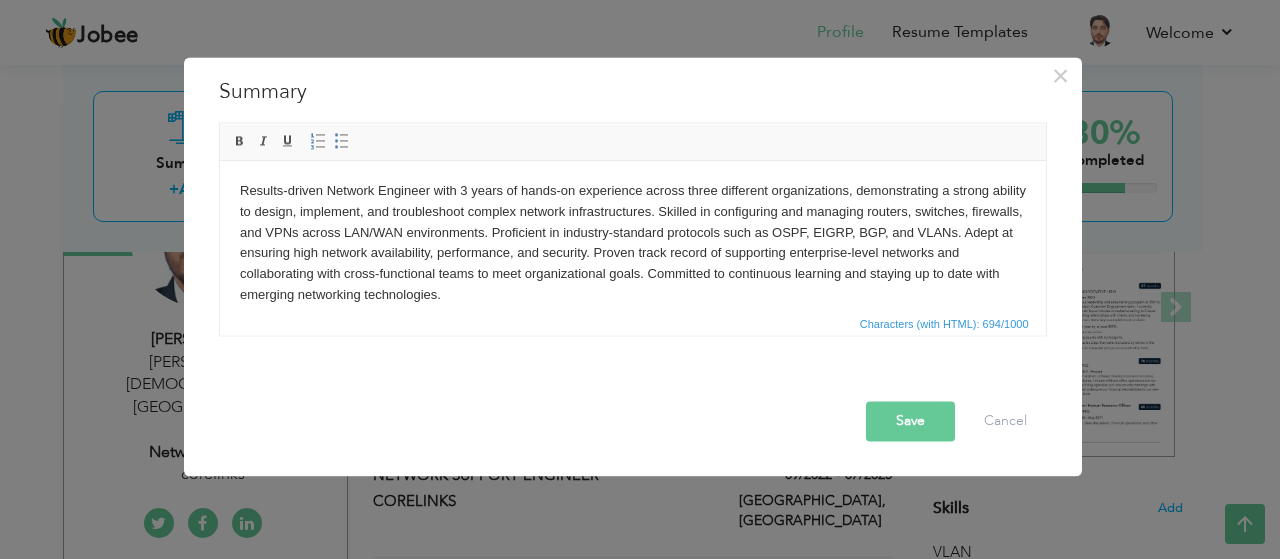 click on "Results-driven Network Engineer with 3 years of hands-on experience across three different organizations, demonstrating a strong ability to design, implement, and troubleshoot complex network infrastructures. Skilled in configuring and managing routers, switches, firewalls, and VPNs across LAN/WAN environments. Proficient in industry-standard protocols such as OSPF, EIGRP, BGP, and VLANs. Adept at ensuring high network availability, performance, and security. Proven track record of supporting enterprise-level networks and collaborating with cross-functional teams to meet organizational goals. Committed to continuous learning and staying up to date with emerging networking technologies." at bounding box center [632, 242] 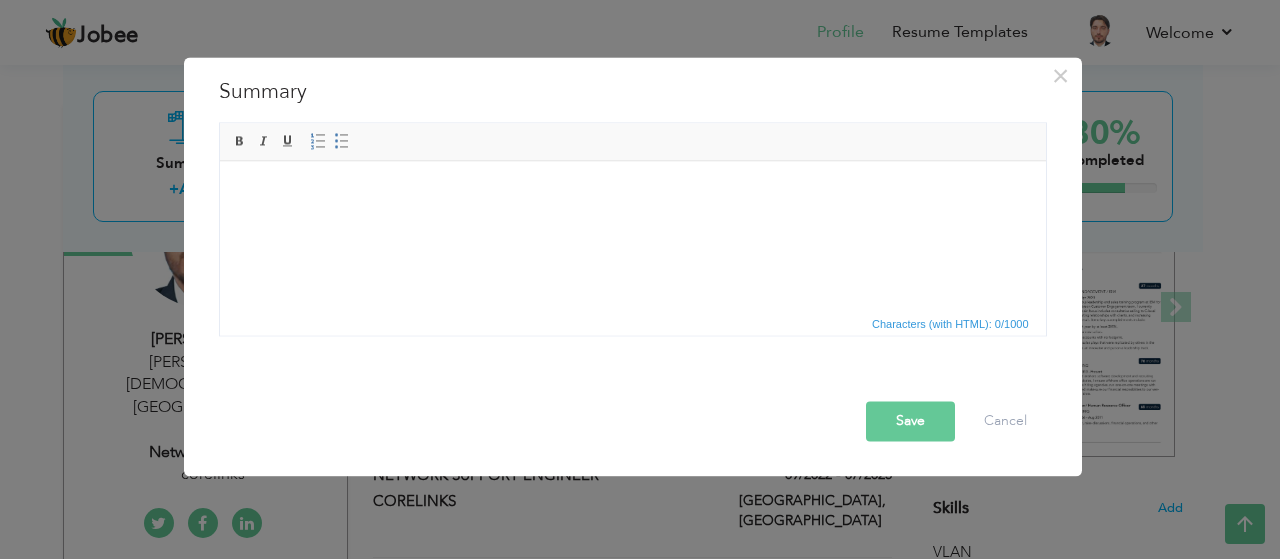 drag, startPoint x: 230, startPoint y: 193, endPoint x: 601, endPoint y: 174, distance: 371.4862 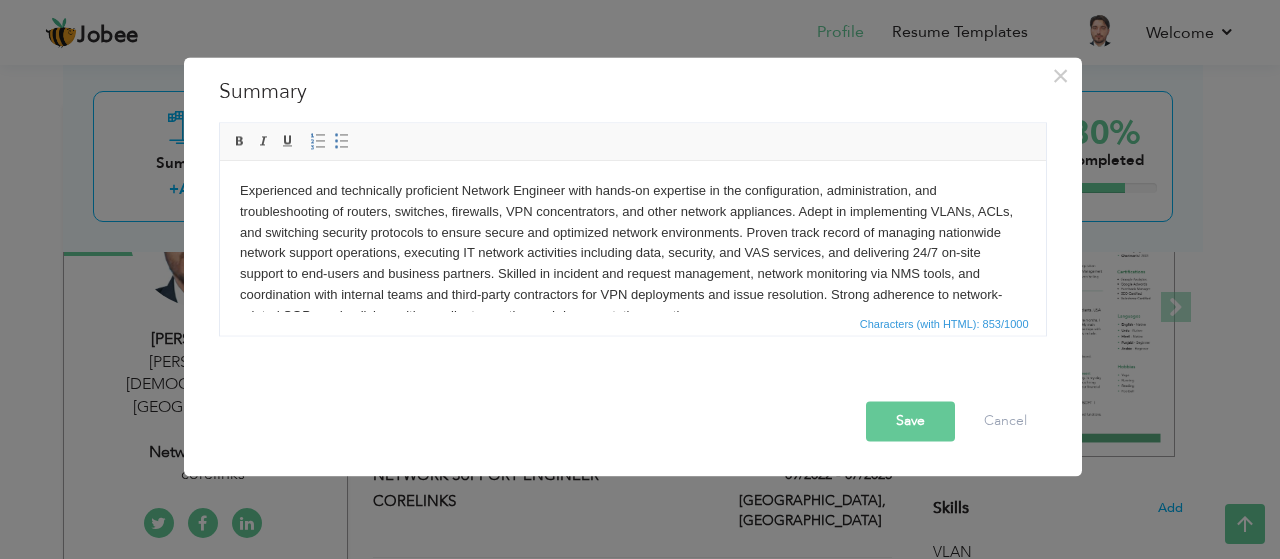 scroll, scrollTop: 12, scrollLeft: 0, axis: vertical 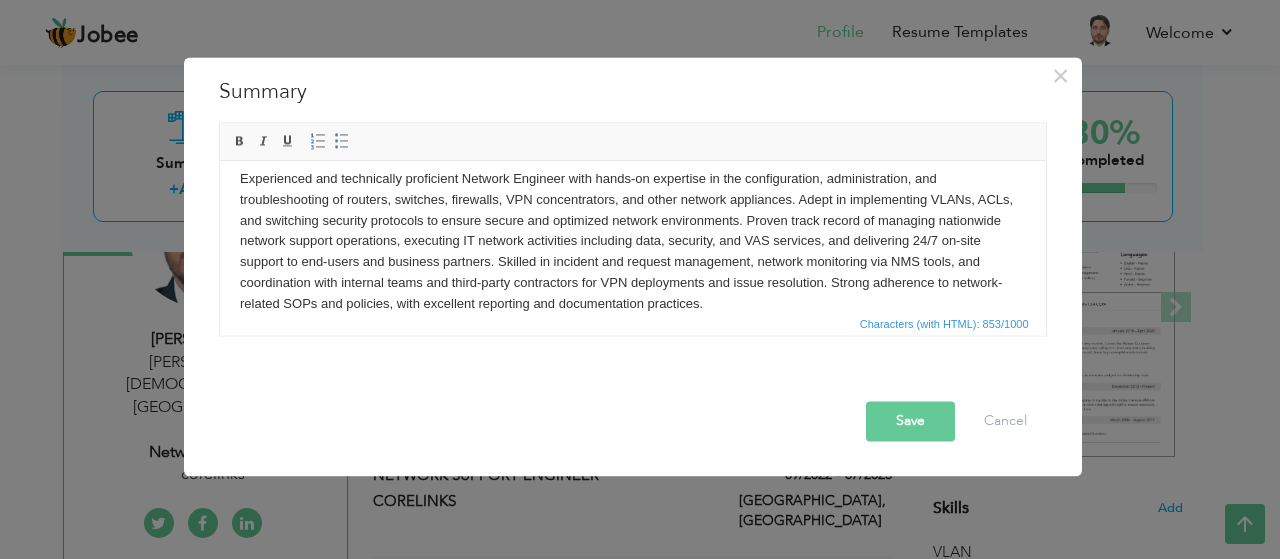 click on "Save" at bounding box center [910, 421] 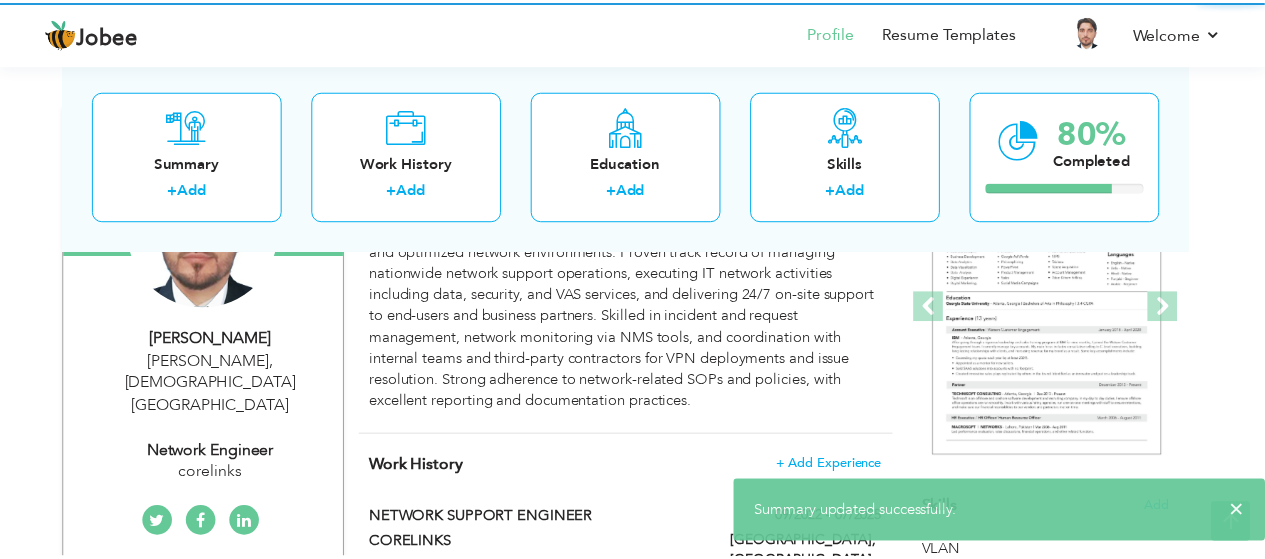 scroll, scrollTop: 0, scrollLeft: 0, axis: both 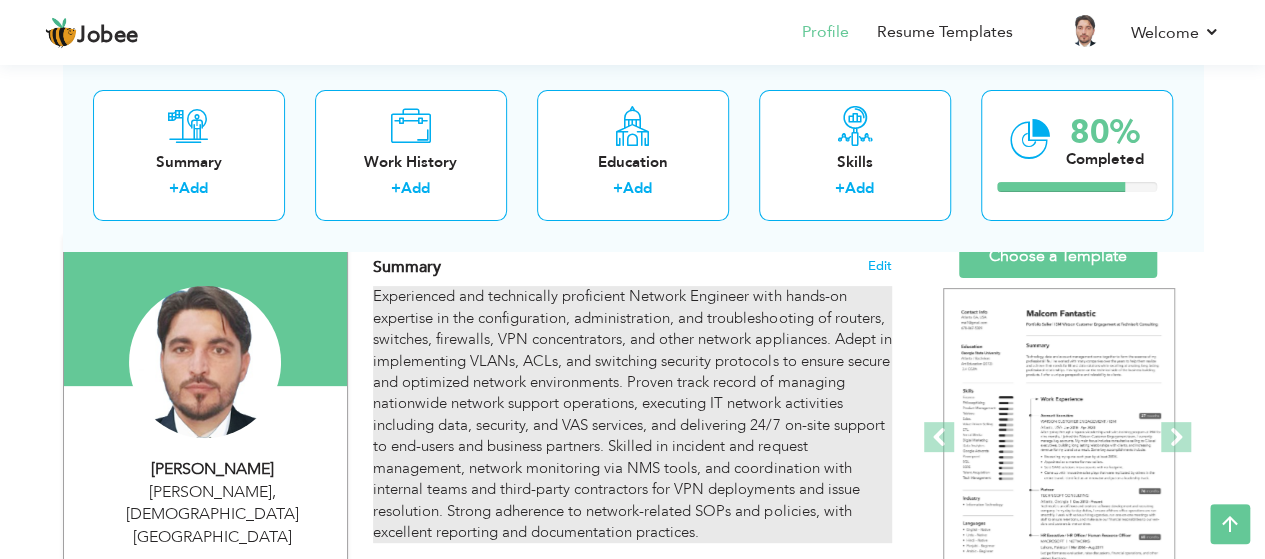 click on "Experienced and technically proficient Network Engineer with hands-on expertise in the configuration, administration, and troubleshooting of routers, switches, firewalls, VPN concentrators, and other network appliances. Adept in implementing VLANs, ACLs, and switching security protocols to ensure secure and optimized network environments. Proven track record of managing nationwide network support operations, executing IT network activities including data, security, and VAS services, and delivering 24/7 on-site support to end-users and business partners. Skilled in incident and request management, network monitoring via NMS tools, and coordination with internal teams and third-party contractors for VPN deployments and issue resolution. Strong adherence to network-related SOPs and policies, with excellent reporting and documentation practices." at bounding box center [632, 414] 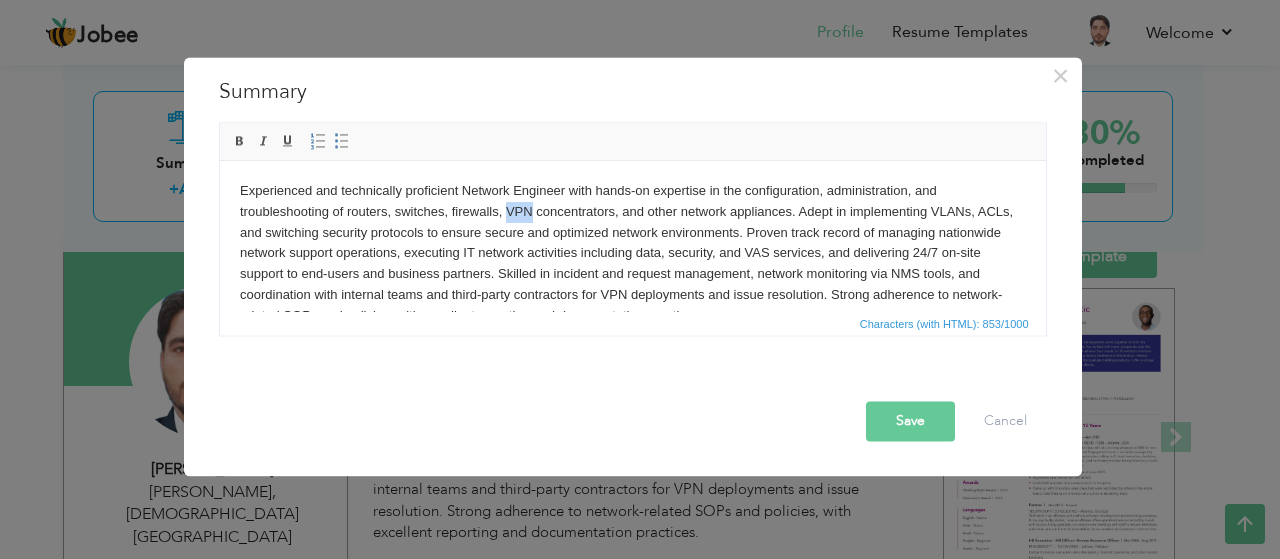 drag, startPoint x: 530, startPoint y: 208, endPoint x: 503, endPoint y: 207, distance: 27.018513 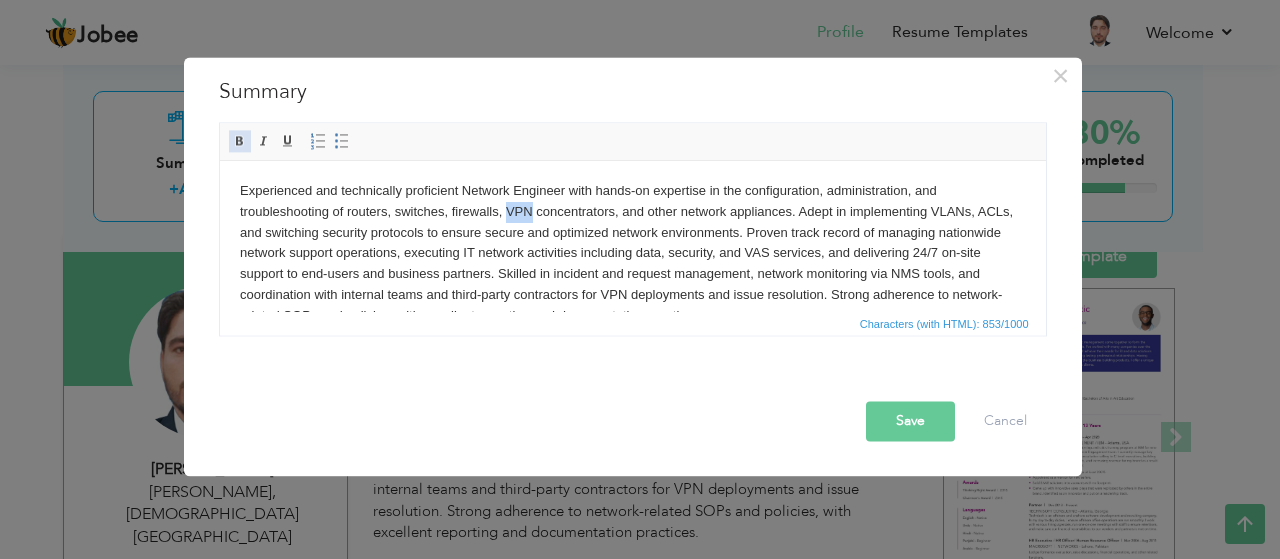 click at bounding box center [240, 141] 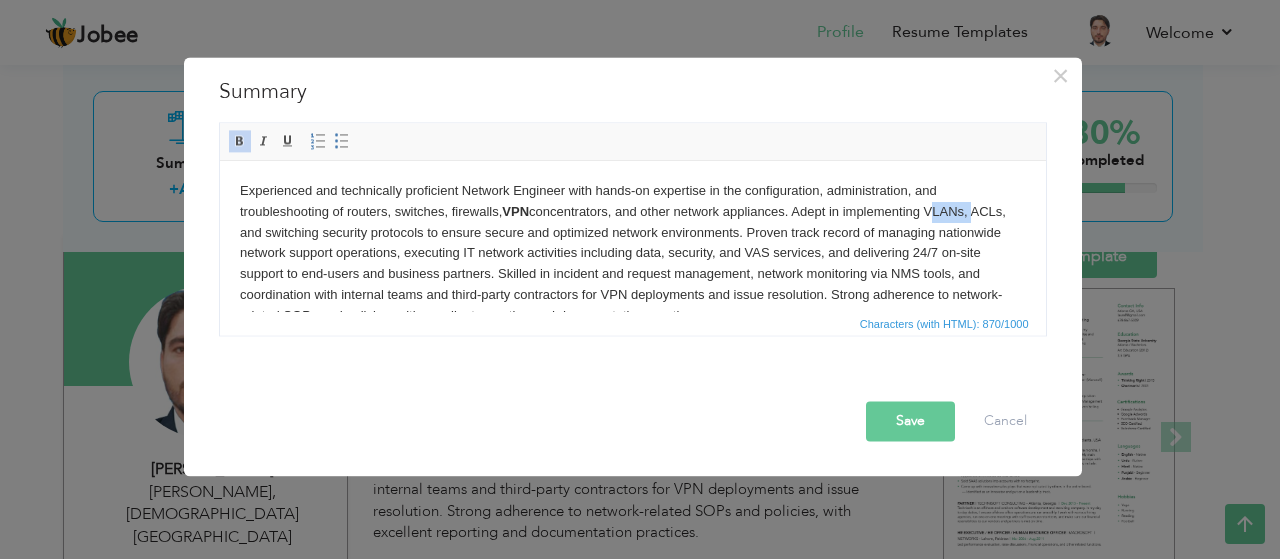drag, startPoint x: 975, startPoint y: 207, endPoint x: 931, endPoint y: 207, distance: 44 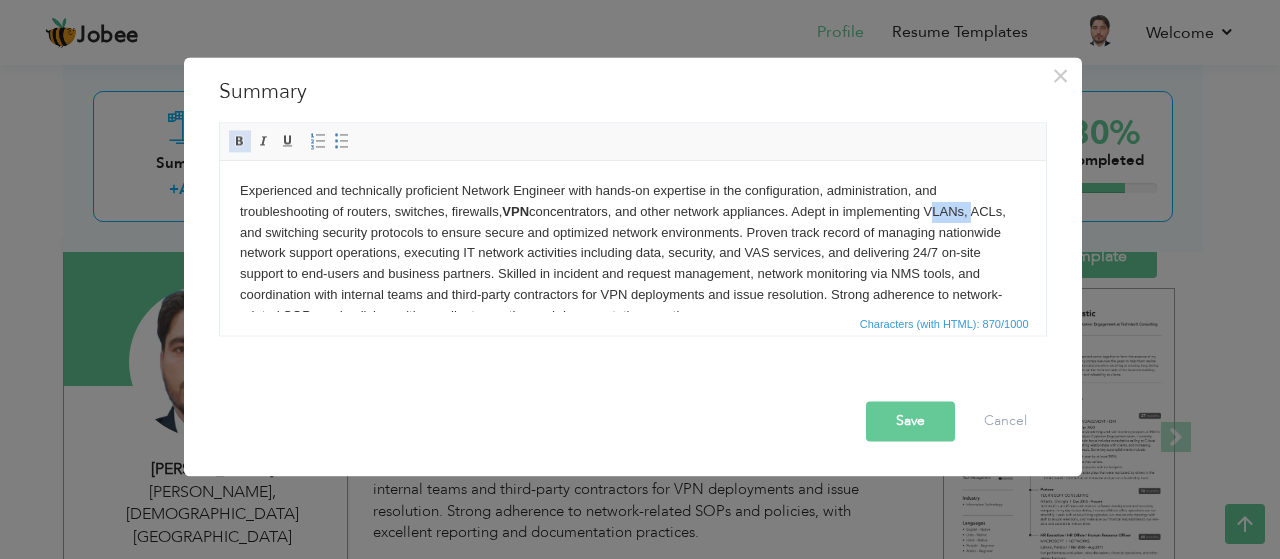 click at bounding box center [240, 141] 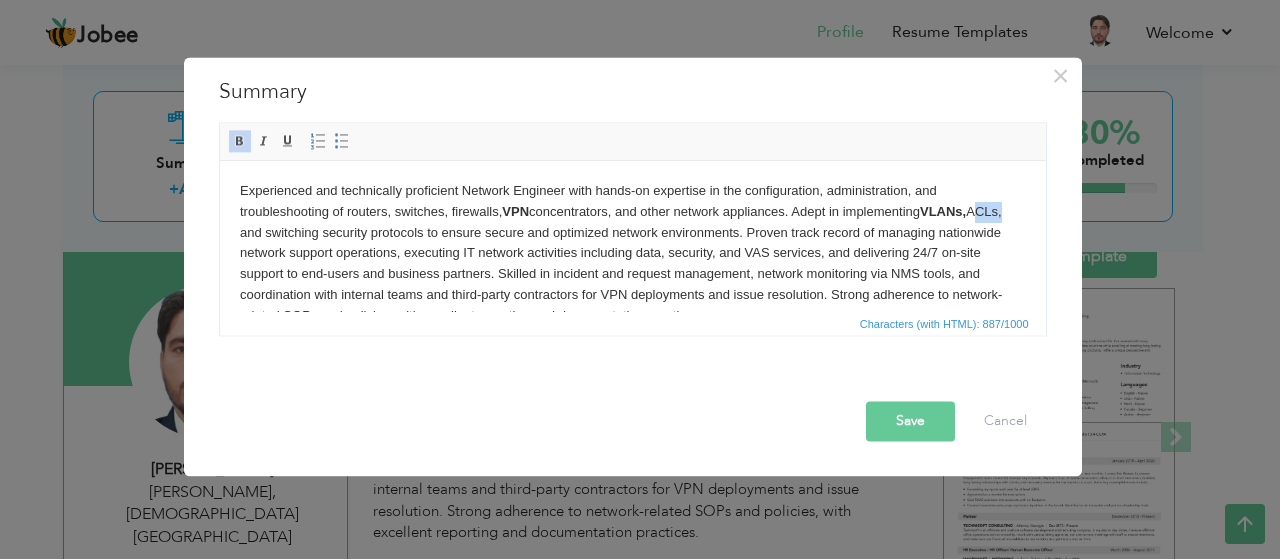 drag, startPoint x: 272, startPoint y: 232, endPoint x: 238, endPoint y: 227, distance: 34.36568 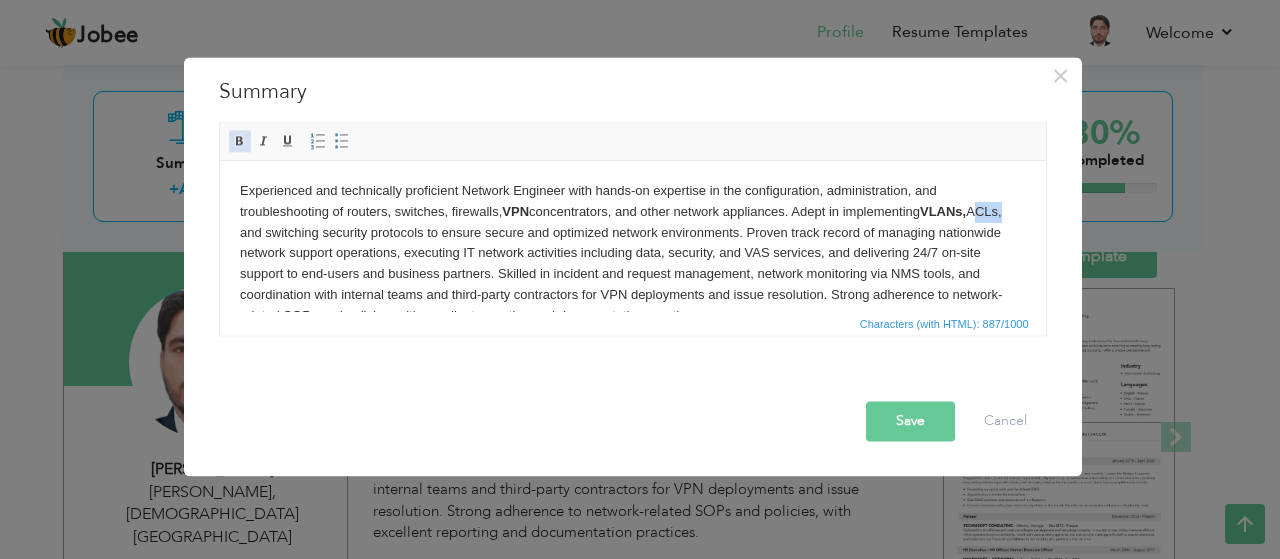 click at bounding box center (240, 141) 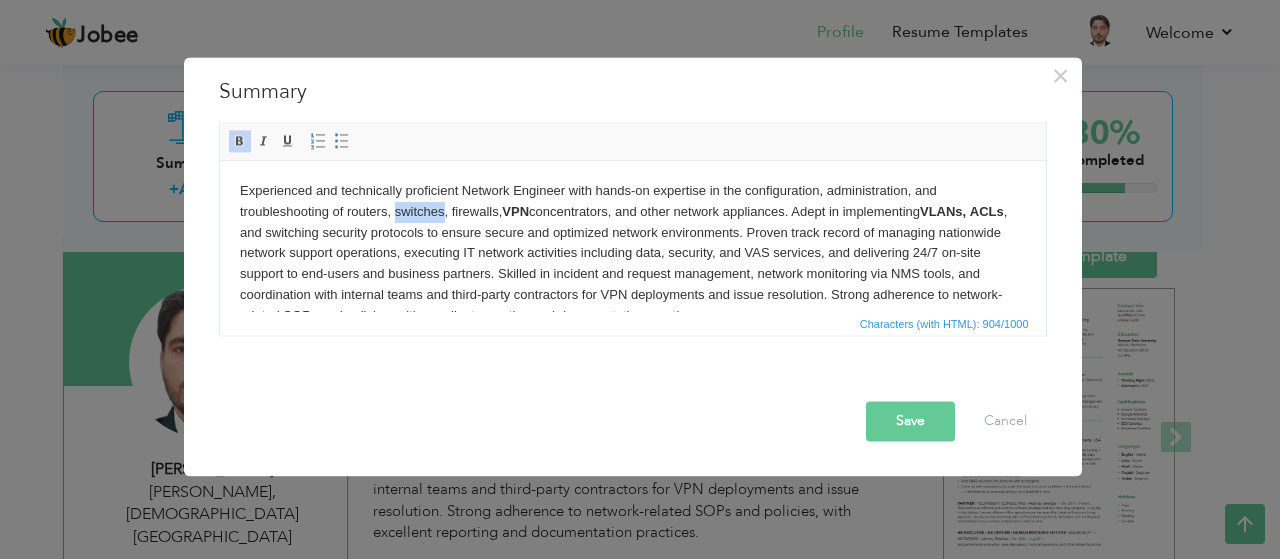 drag, startPoint x: 442, startPoint y: 209, endPoint x: 396, endPoint y: 209, distance: 46 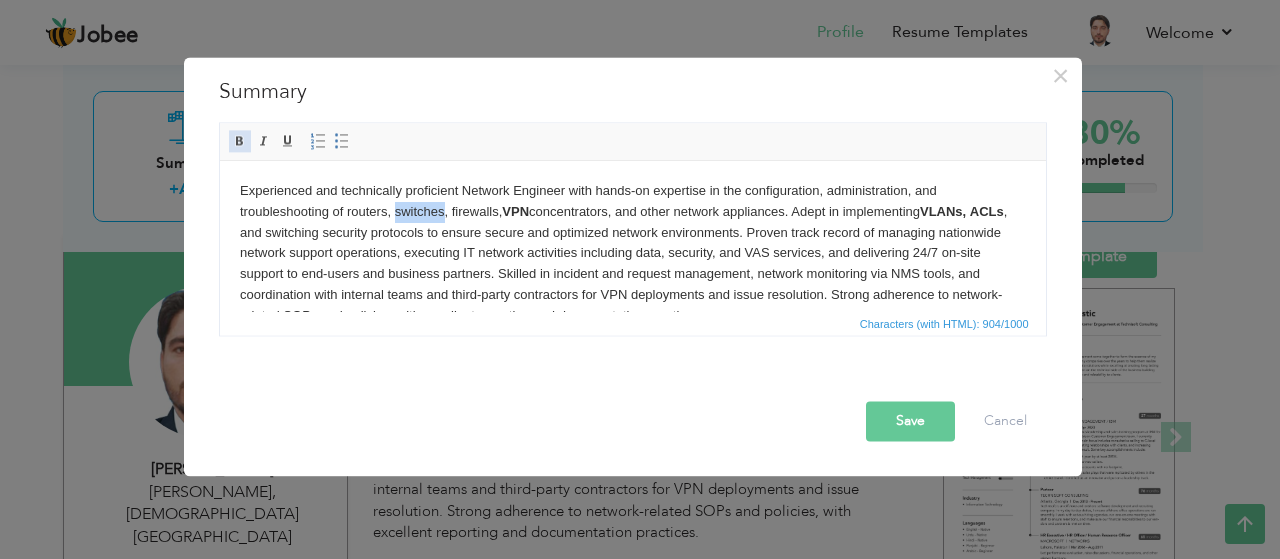 click at bounding box center (240, 141) 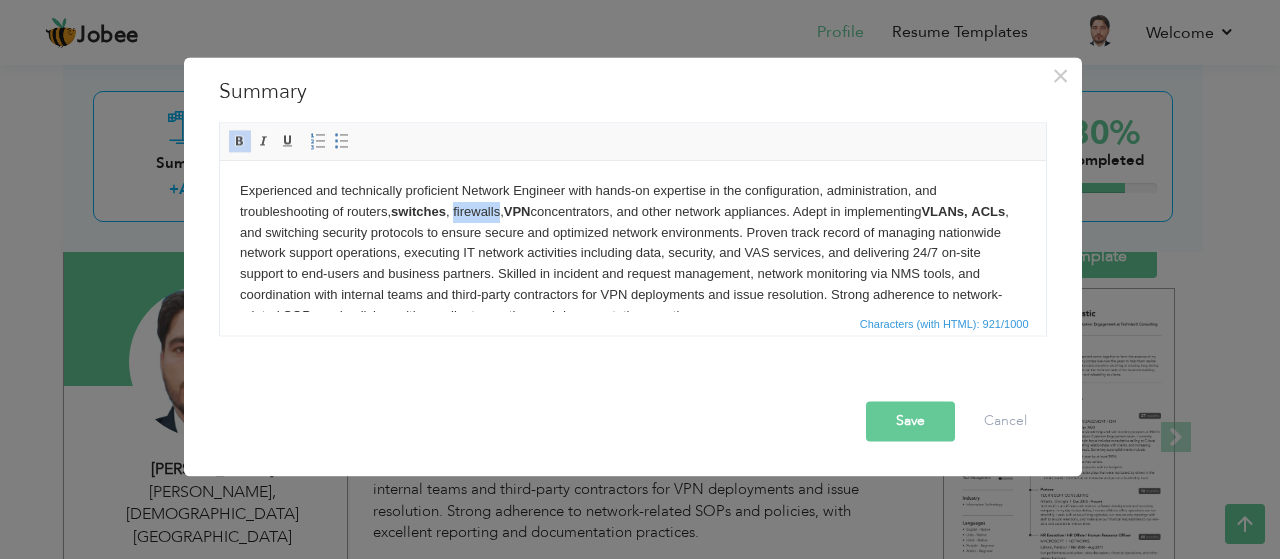 drag, startPoint x: 502, startPoint y: 211, endPoint x: 456, endPoint y: 205, distance: 46.389652 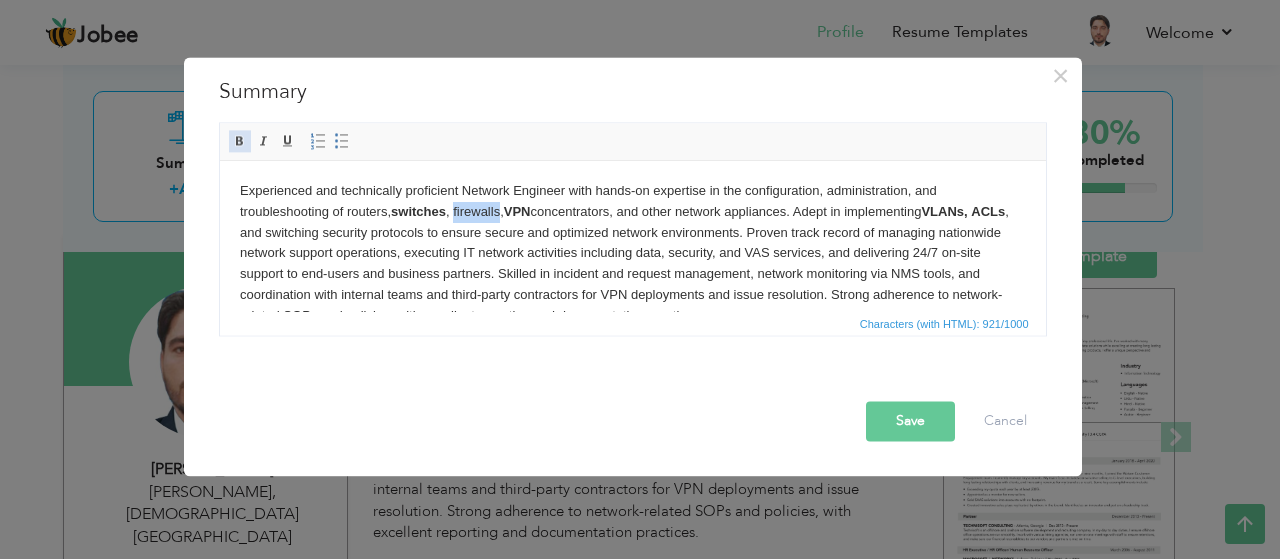 click at bounding box center [240, 141] 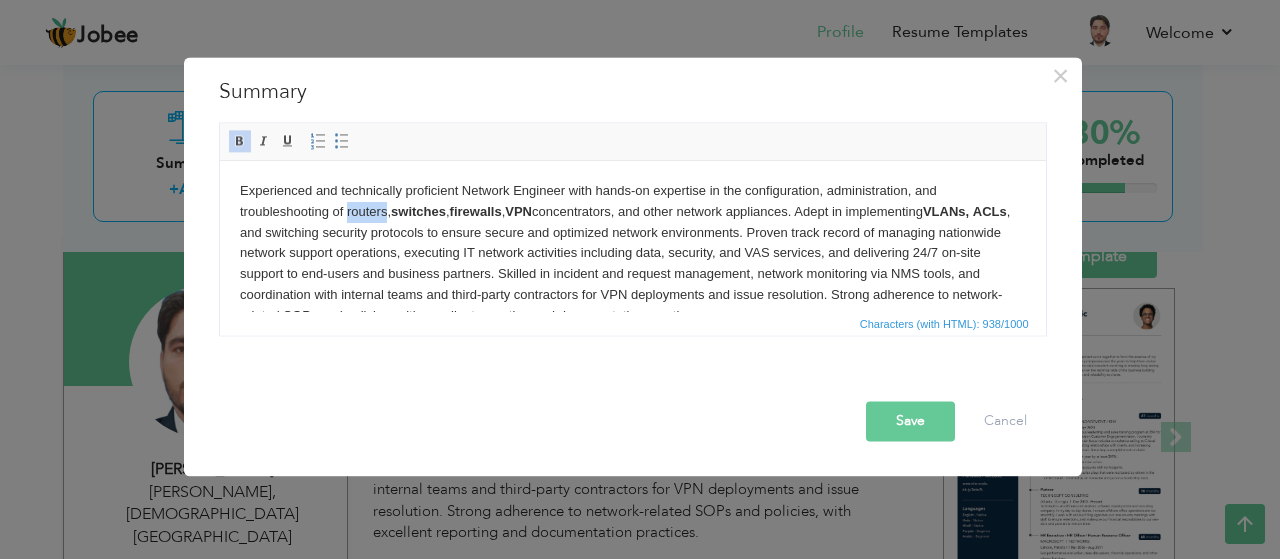 drag, startPoint x: 386, startPoint y: 211, endPoint x: 346, endPoint y: 209, distance: 40.04997 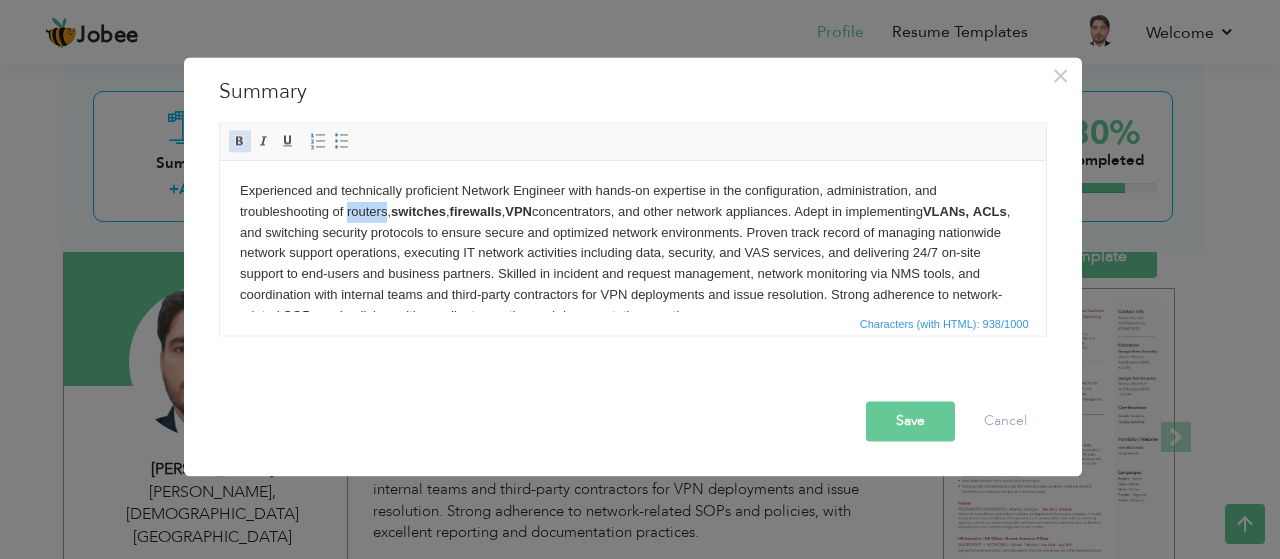 click at bounding box center (240, 141) 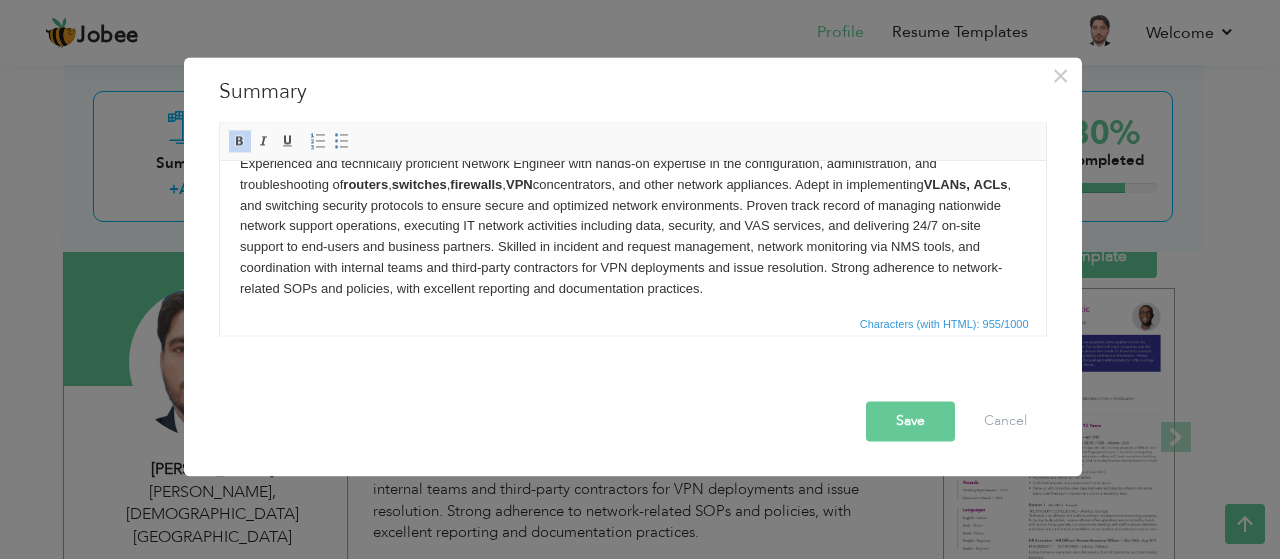 scroll, scrollTop: 35, scrollLeft: 0, axis: vertical 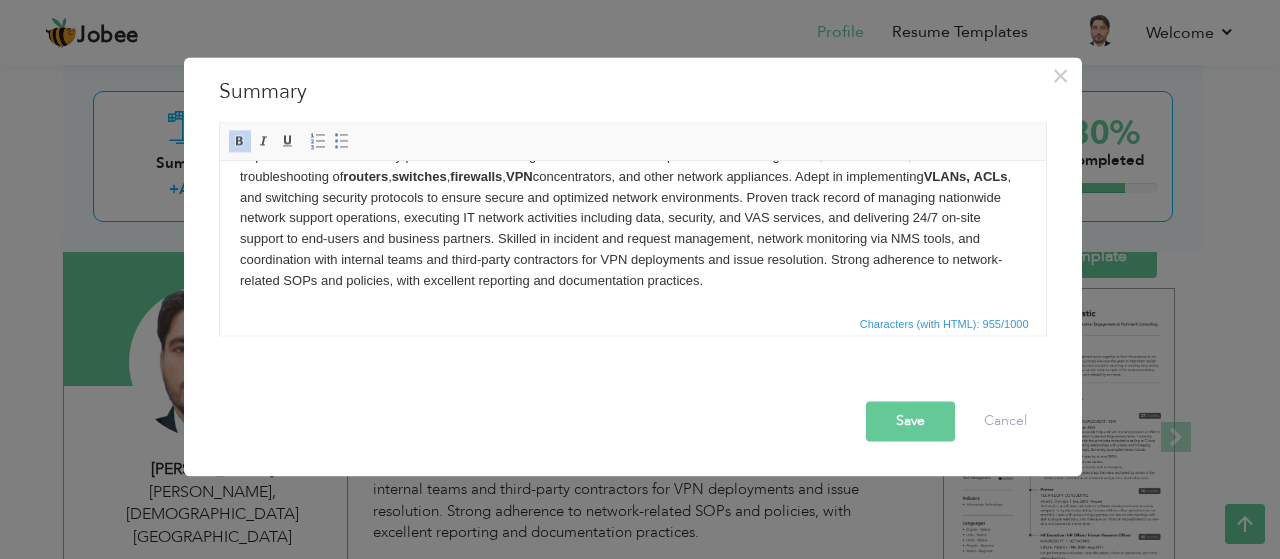 click on "Save" at bounding box center [910, 421] 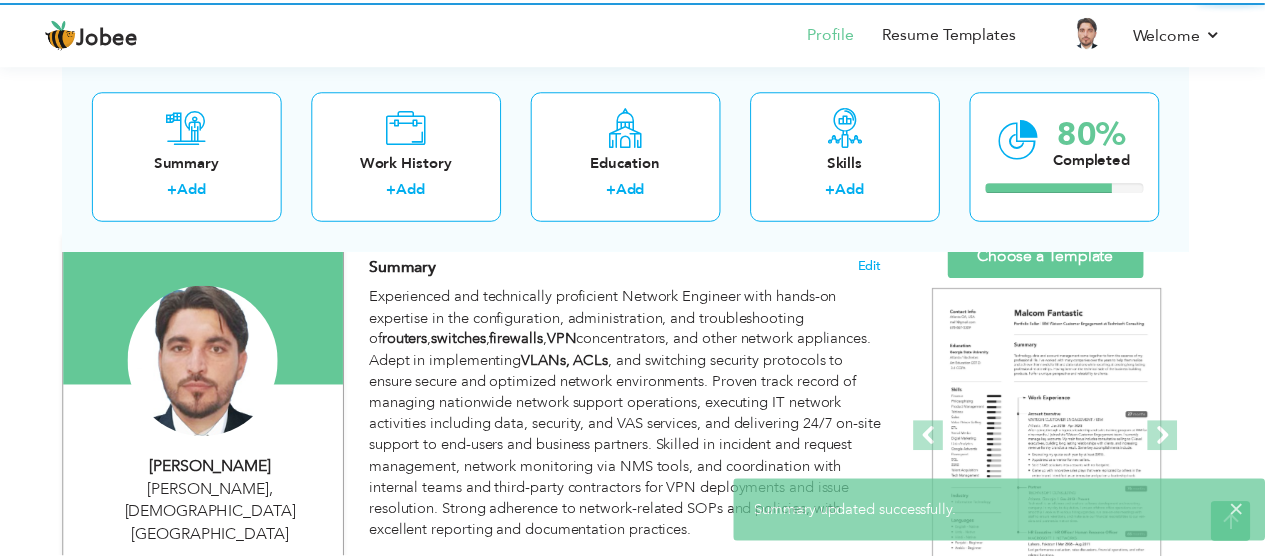 scroll, scrollTop: 0, scrollLeft: 0, axis: both 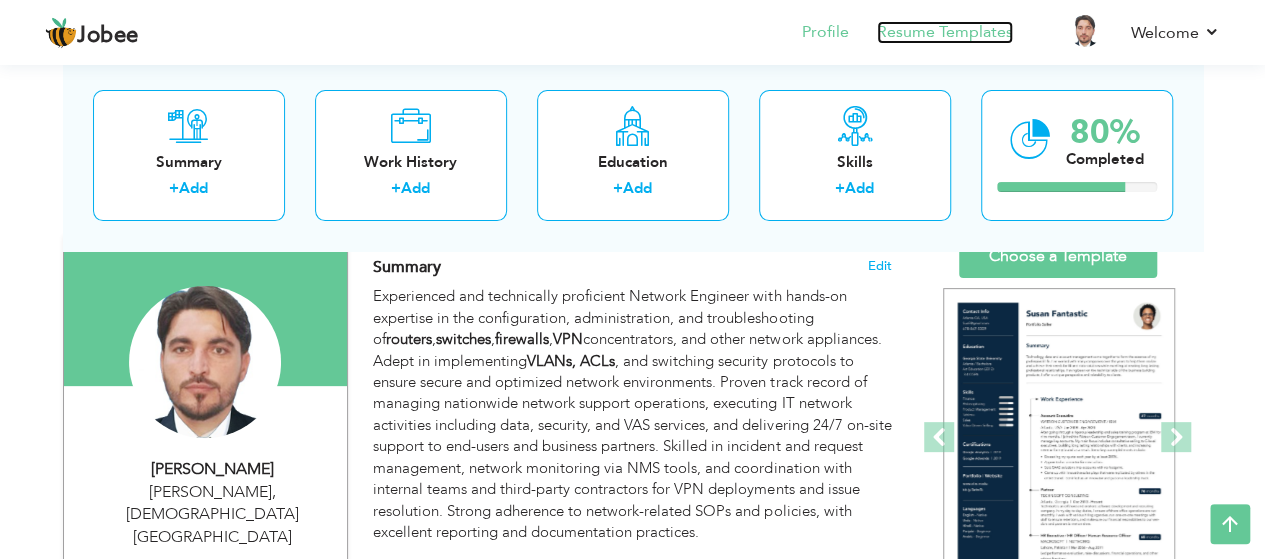 click on "Resume Templates" at bounding box center (945, 32) 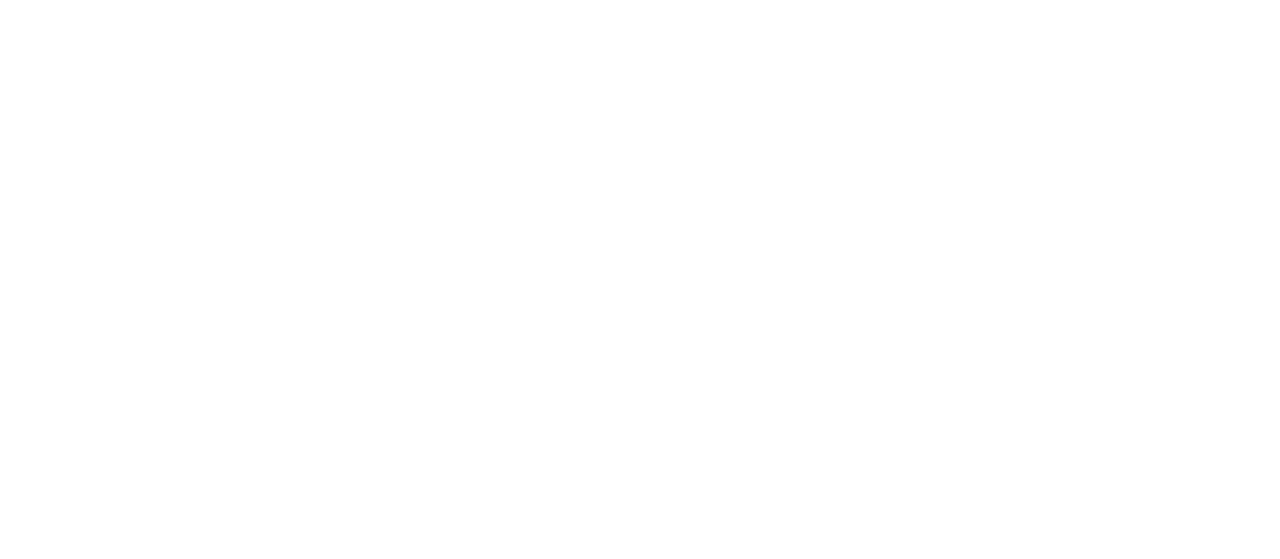 scroll, scrollTop: 0, scrollLeft: 0, axis: both 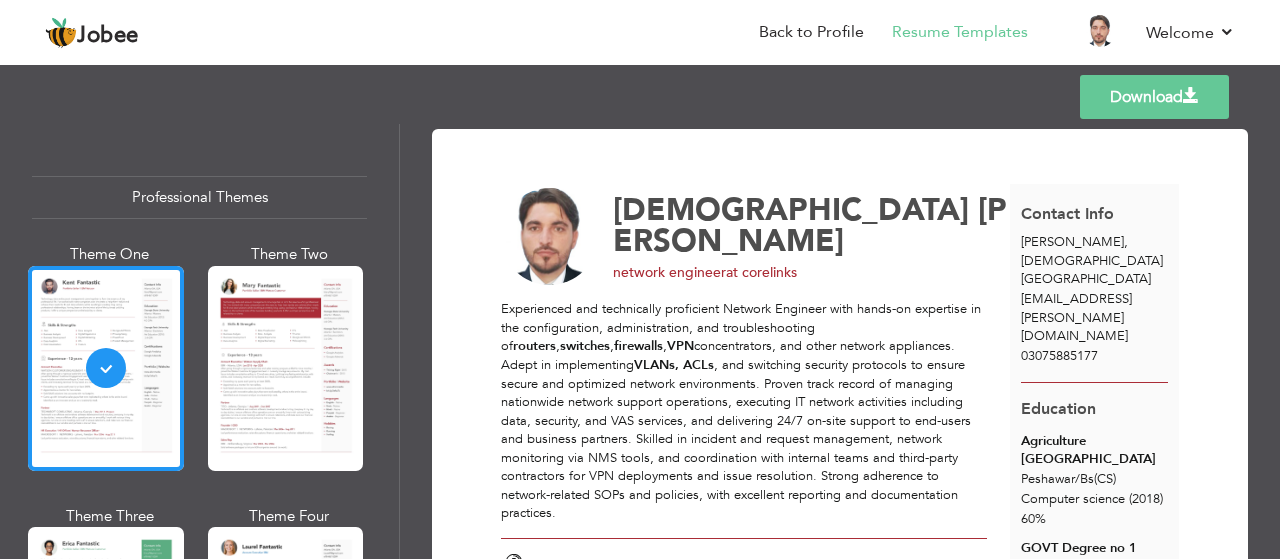click on "Download" at bounding box center [1154, 97] 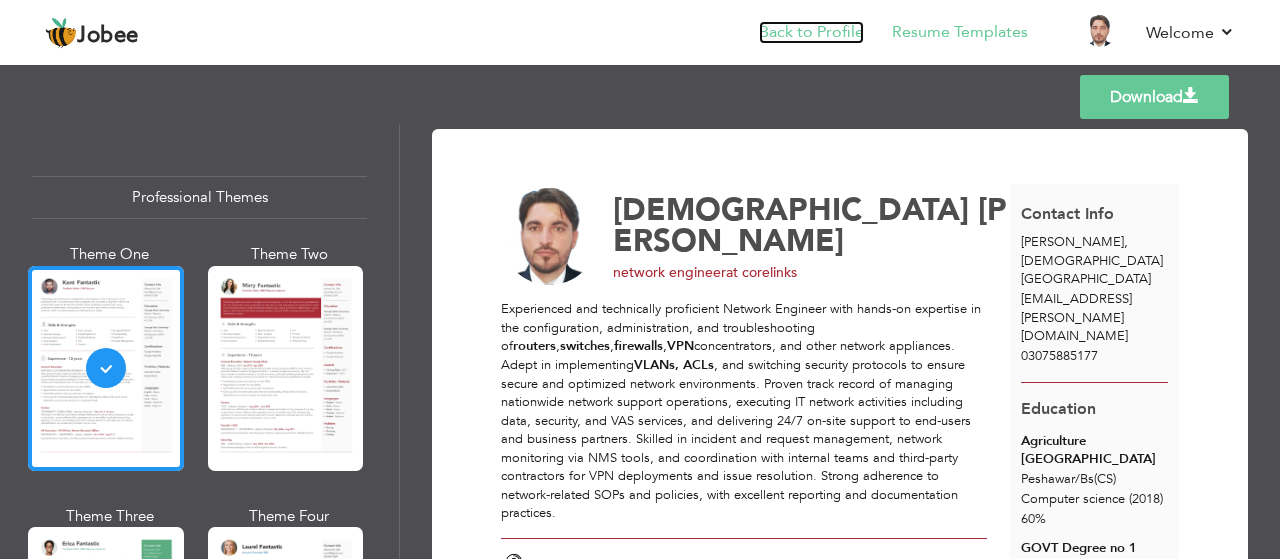 click on "Back to Profile" at bounding box center [811, 32] 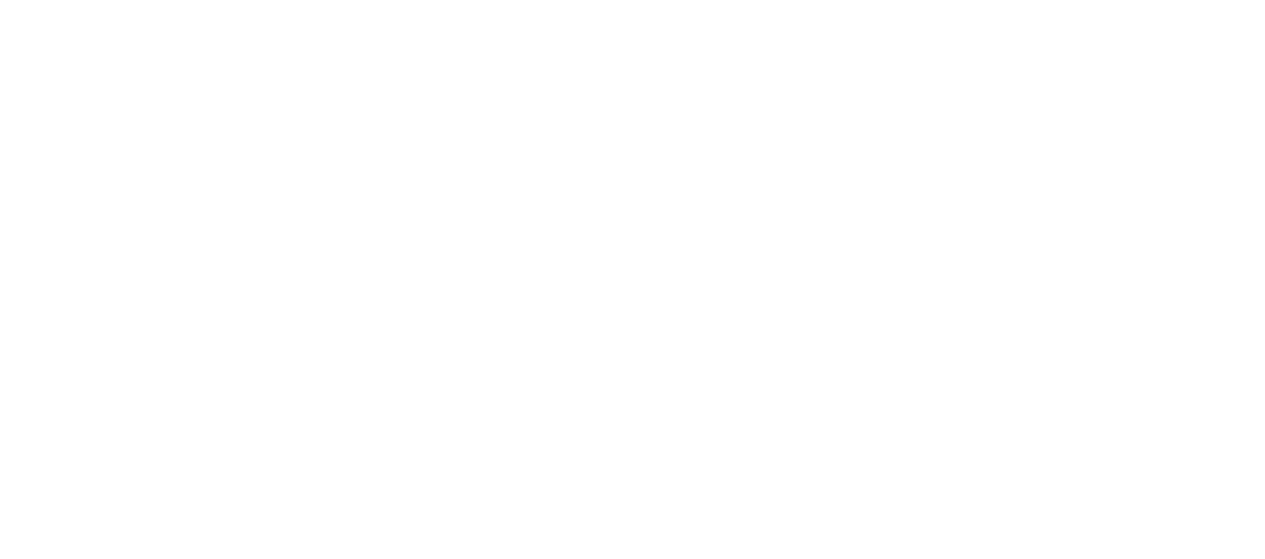 scroll, scrollTop: 0, scrollLeft: 0, axis: both 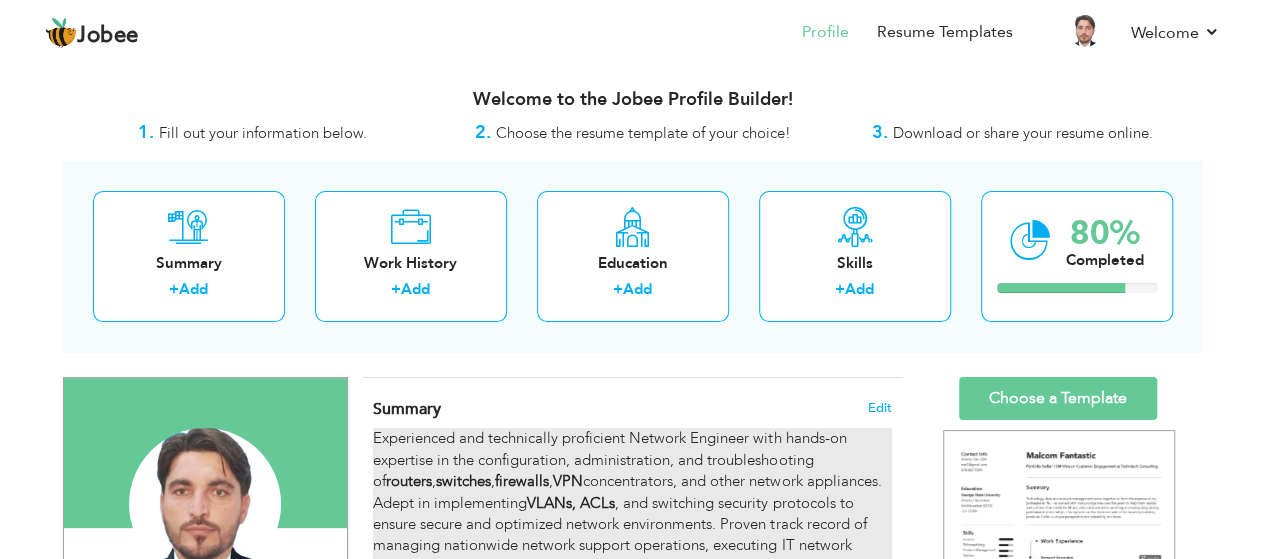 click on "Experienced and technically proficient Network Engineer with hands-on expertise in the configuration, administration, and troubleshooting of  routers ,  switches ,  firewalls ,  VPN  concentrators, and other network appliances. Adept in implementing  VLANs,   ACLs , and switching security protocols to ensure secure and optimized network environments. Proven track record of managing nationwide network support operations, executing IT network activities including data, security, and VAS services, and delivering 24/7 on-site support to end-users and business partners. Skilled in incident and request management, network monitoring via NMS tools, and coordination with internal teams and third-party contractors for VPN deployments and issue resolution. Strong adherence to network-related SOPs and policies, with excellent reporting and documentation practices." at bounding box center [632, 556] 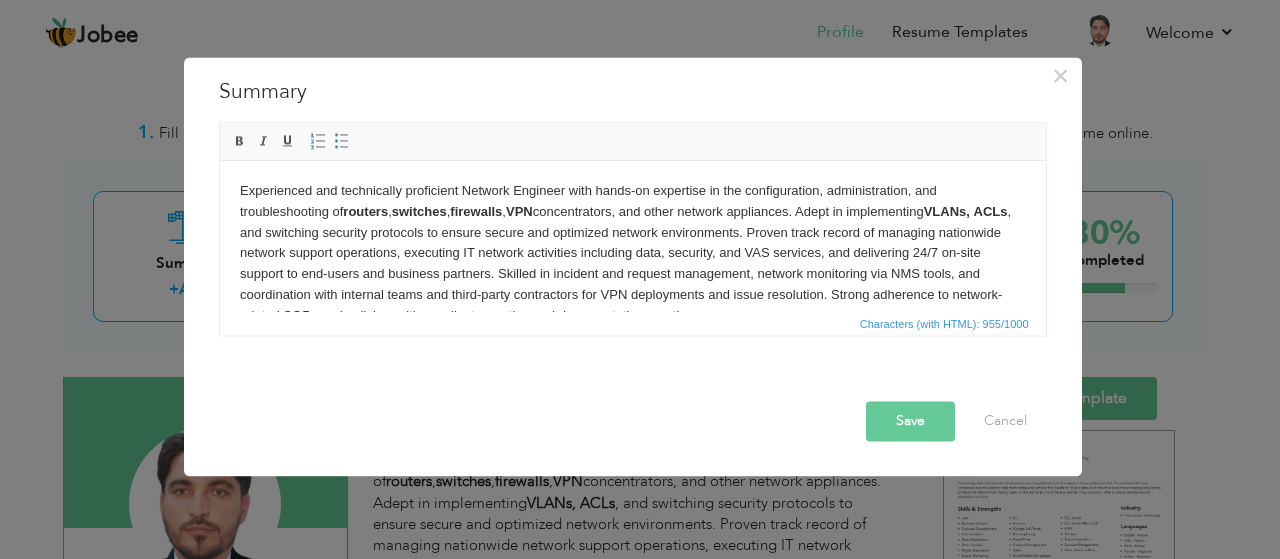 click on "Experienced and technically proficient Network Engineer with hands-on expertise in the configuration, administration, and troubleshooting of  routers ,  switches ,  firewalls ,  VPN  concentrators, and other network appliances. Adept in implementing  VLANs,   ACLs , and switching security protocols to ensure secure and optimized network environments. Proven track record of managing nationwide network support operations, executing IT network activities including data, security, and VAS services, and delivering 24/7 on-site support to end-users and business partners. Skilled in incident and request management, network monitoring via NMS tools, and coordination with internal teams and third-party contractors for VPN deployments and issue resolution. Strong adherence to network-related SOPs and policies, with excellent reporting and documentation practices." at bounding box center [632, 253] 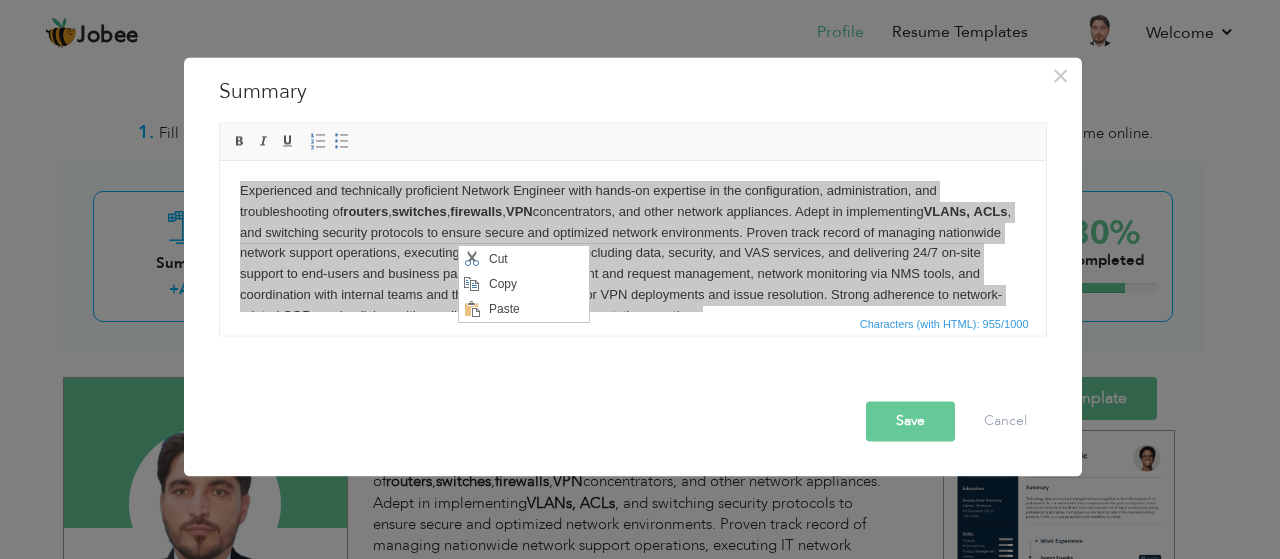 scroll, scrollTop: 0, scrollLeft: 0, axis: both 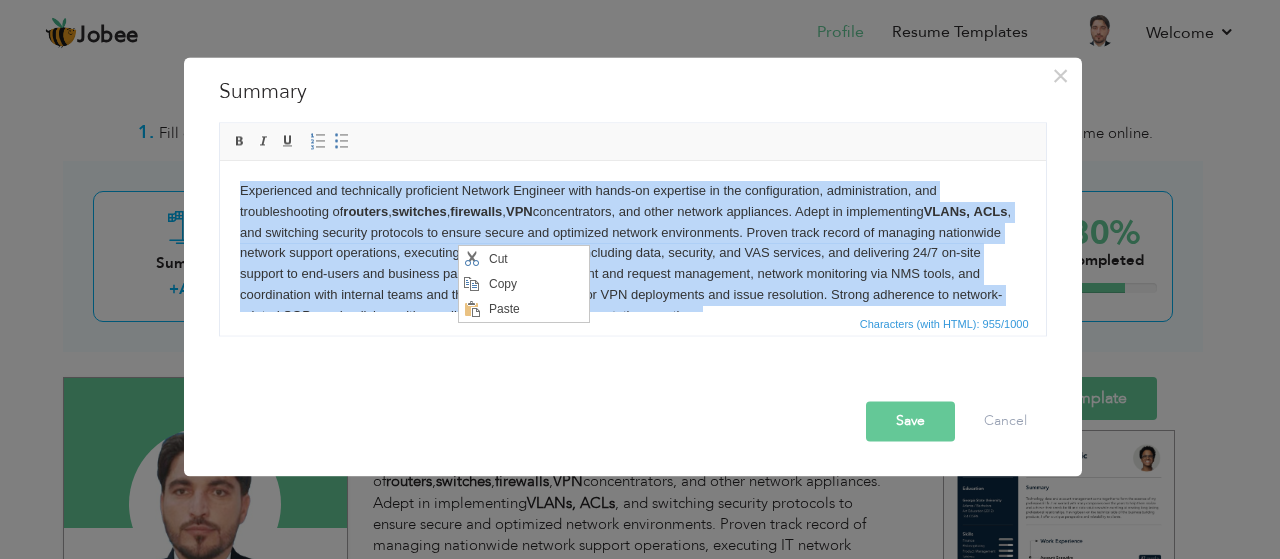 click on "Experienced and technically proficient Network Engineer with hands-on expertise in the configuration, administration, and troubleshooting of  routers ,  switches ,  firewalls ,  VPN  concentrators, and other network appliances. Adept in implementing  VLANs,   ACLs , and switching security protocols to ensure secure and optimized network environments. Proven track record of managing nationwide network support operations, executing IT network activities including data, security, and VAS services, and delivering 24/7 on-site support to end-users and business partners. Skilled in incident and request management, network monitoring via NMS tools, and coordination with internal teams and third-party contractors for VPN deployments and issue resolution. Strong adherence to network-related SOPs and policies, with excellent reporting and documentation practices." at bounding box center (632, 253) 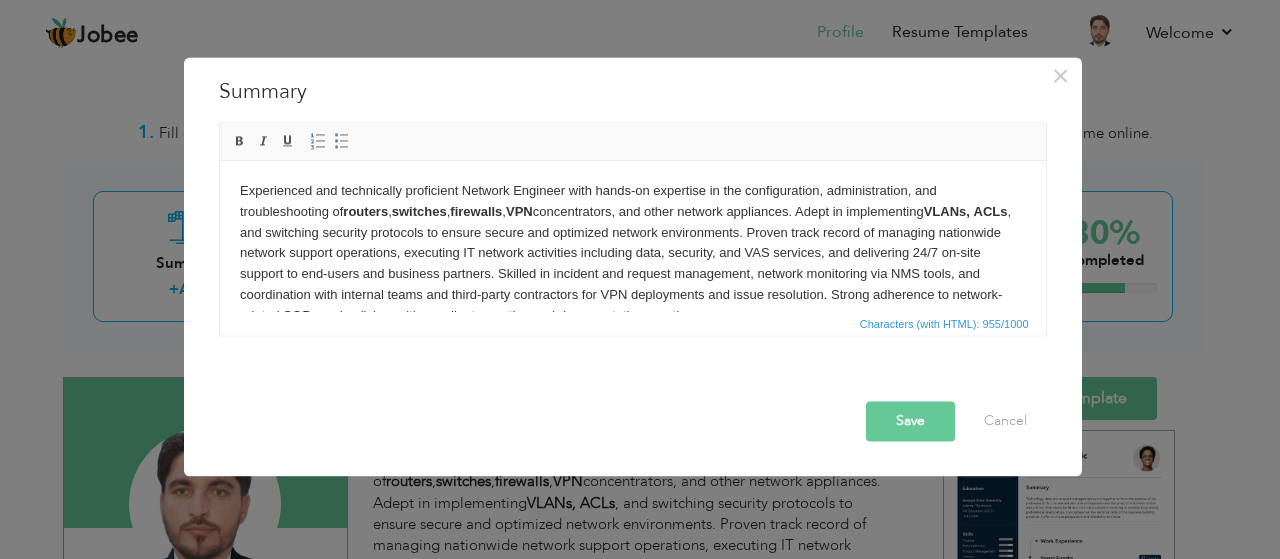 click on "Experienced and technically proficient Network Engineer with hands-on expertise in the configuration, administration, and troubleshooting of  routers ,  switches ,  firewalls ,  VPN  concentrators, and other network appliances. Adept in implementing  VLANs,   ACLs , and switching security protocols to ensure secure and optimized network environments. Proven track record of managing nationwide network support operations, executing IT network activities including data, security, and VAS services, and delivering 24/7 on-site support to end-users and business partners. Skilled in incident and request management, network monitoring via NMS tools, and coordination with internal teams and third-party contractors for VPN deployments and issue resolution. Strong adherence to network-related SOPs and policies, with excellent reporting and documentation practices." at bounding box center (632, 253) 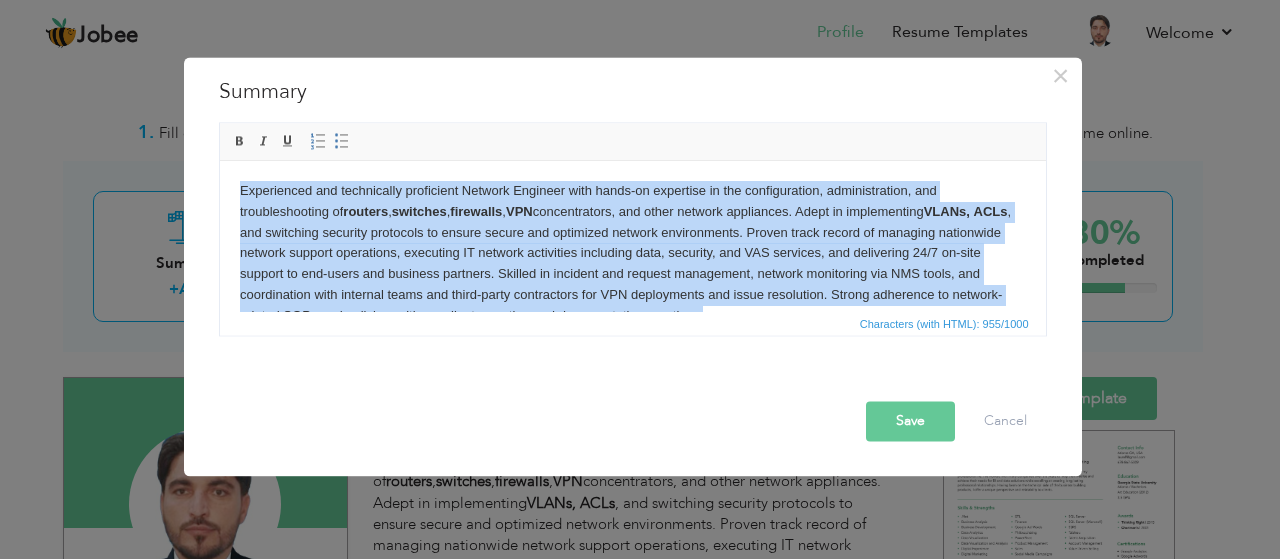 click on "Experienced and technically proficient Network Engineer with hands-on expertise in the configuration, administration, and troubleshooting of  routers ,  switches ,  firewalls ,  VPN  concentrators, and other network appliances. Adept in implementing  VLANs,   ACLs , and switching security protocols to ensure secure and optimized network environments. Proven track record of managing nationwide network support operations, executing IT network activities including data, security, and VAS services, and delivering 24/7 on-site support to end-users and business partners. Skilled in incident and request management, network monitoring via NMS tools, and coordination with internal teams and third-party contractors for VPN deployments and issue resolution. Strong adherence to network-related SOPs and policies, with excellent reporting and documentation practices." at bounding box center (632, 253) 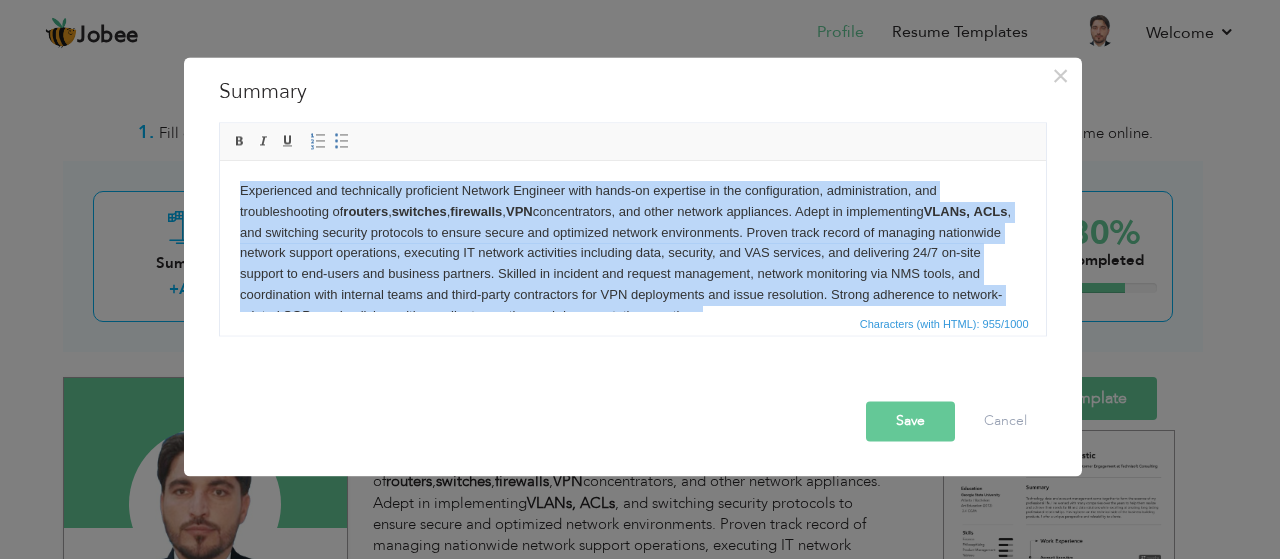 type 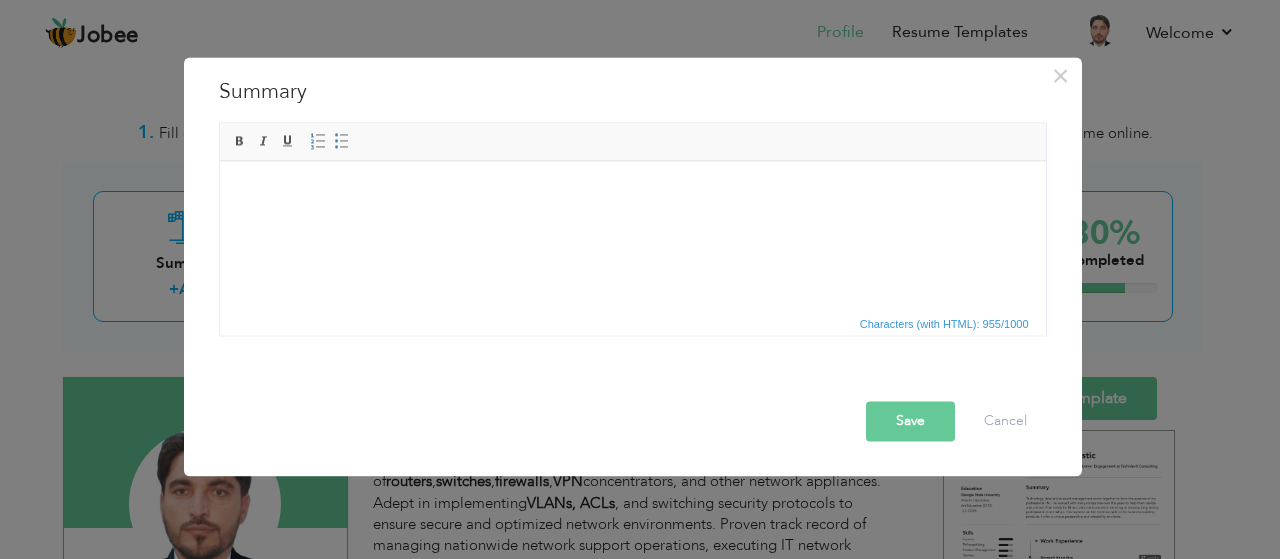 click at bounding box center [632, 190] 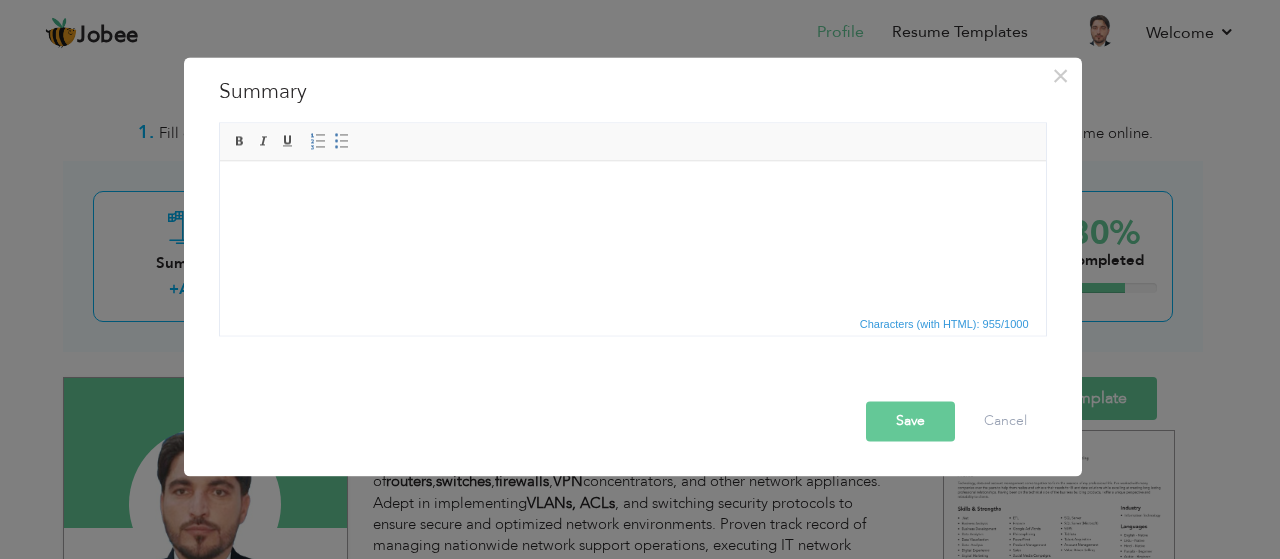 drag, startPoint x: 459, startPoint y: 241, endPoint x: 340, endPoint y: 200, distance: 125.865005 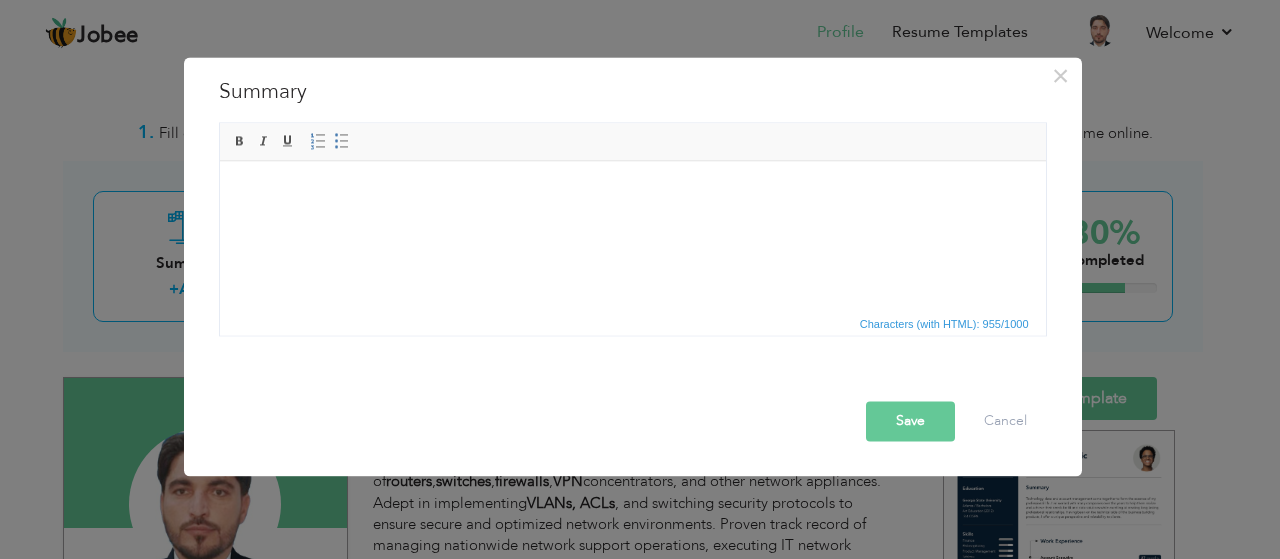 scroll, scrollTop: 12, scrollLeft: 0, axis: vertical 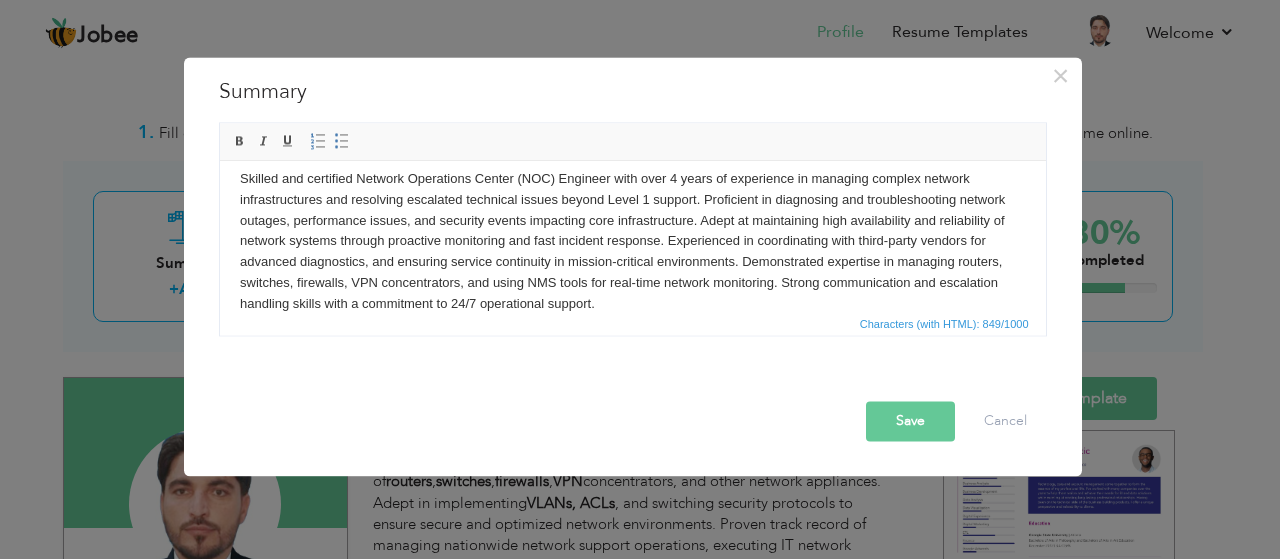 click on "Save" at bounding box center (910, 421) 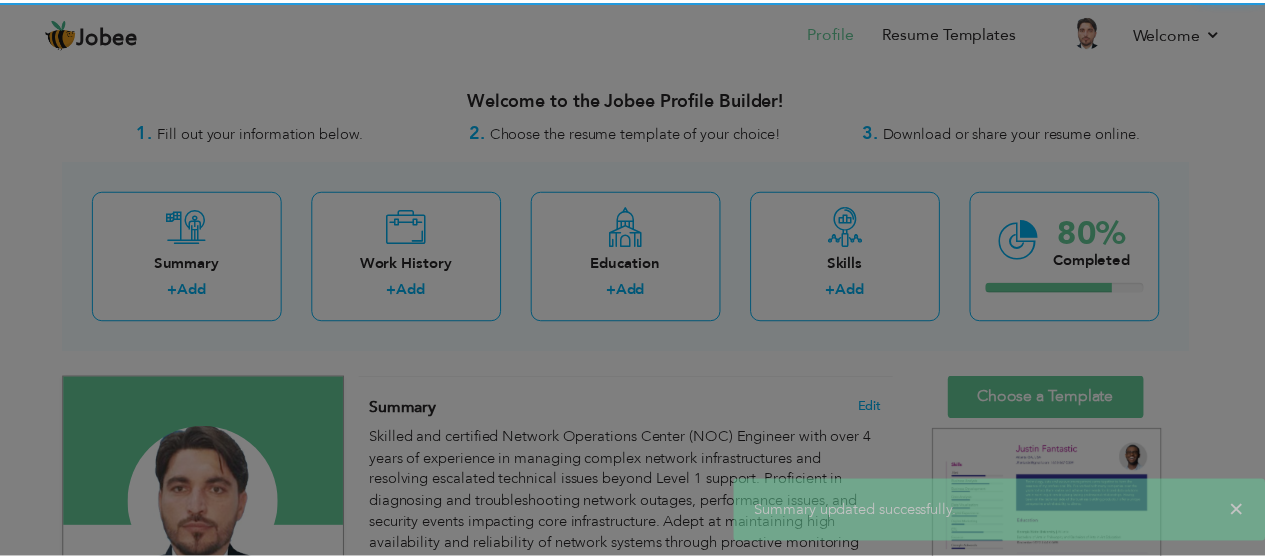 scroll, scrollTop: 0, scrollLeft: 0, axis: both 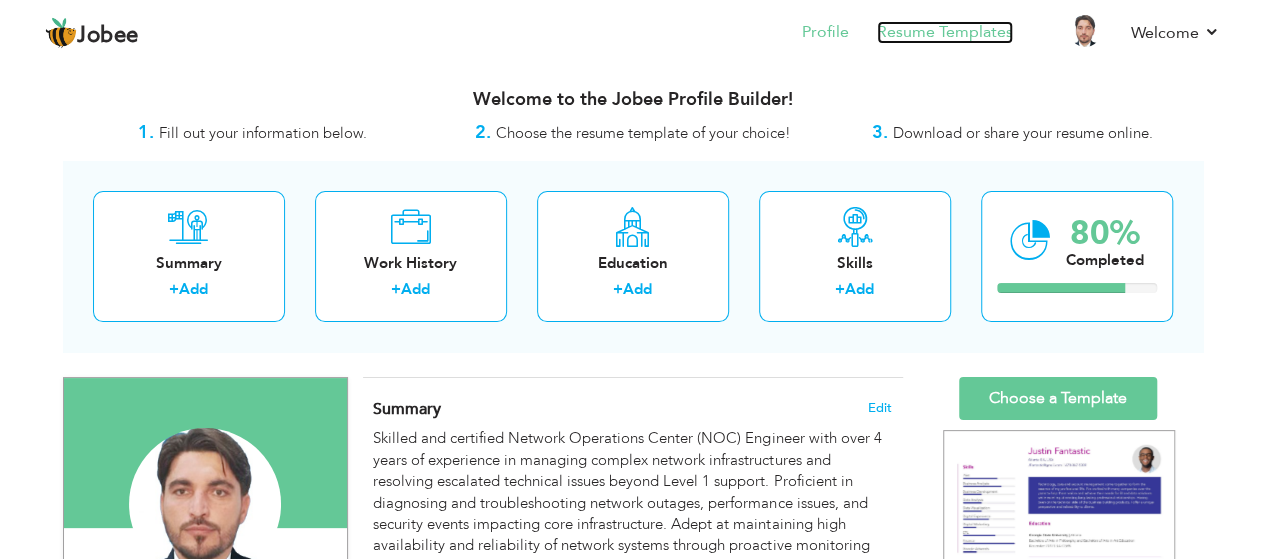 click on "Resume Templates" at bounding box center [945, 32] 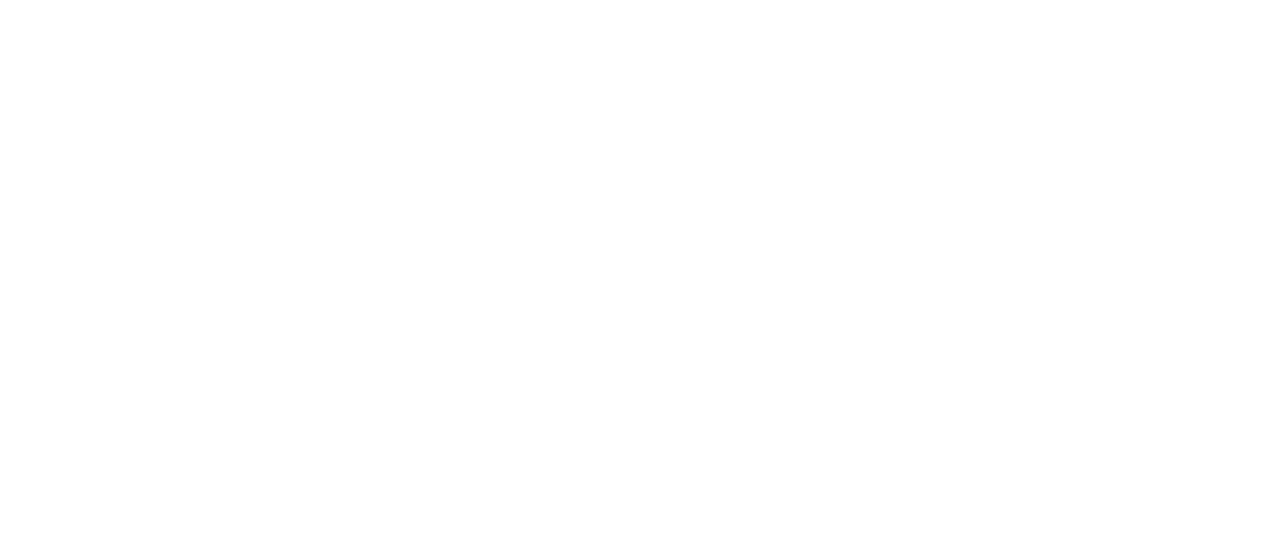 scroll, scrollTop: 0, scrollLeft: 0, axis: both 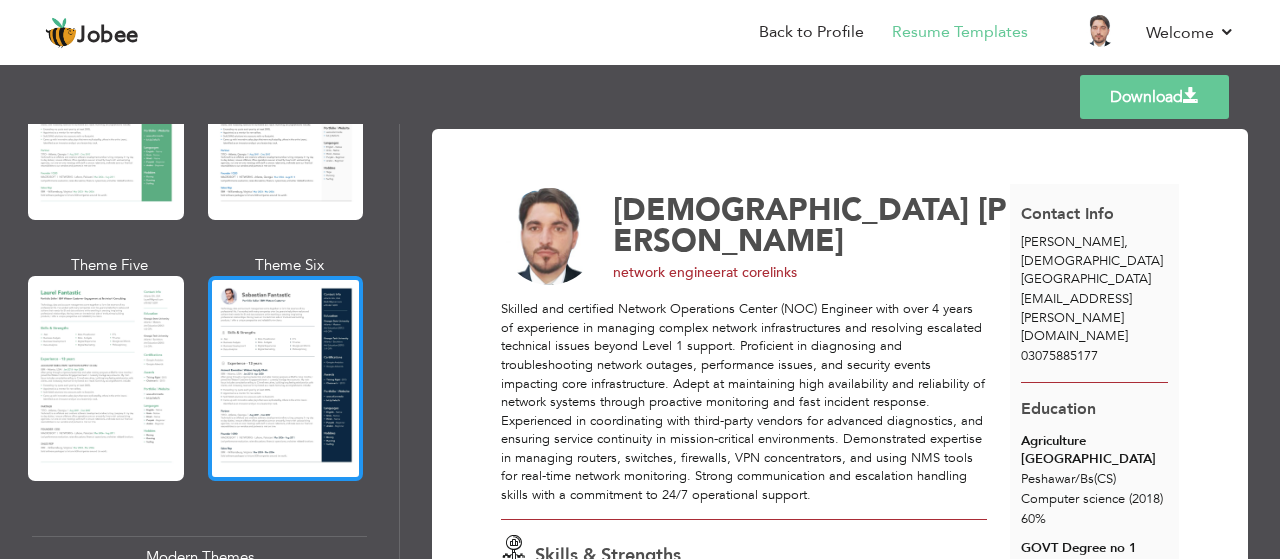 click at bounding box center (286, 378) 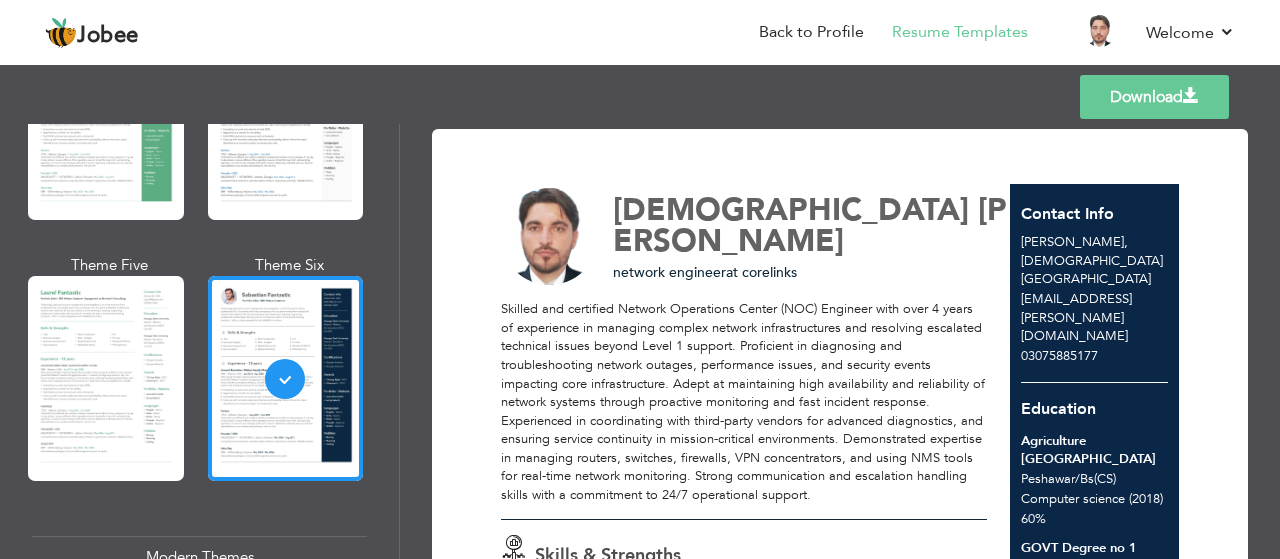 click on "Download" at bounding box center [1154, 97] 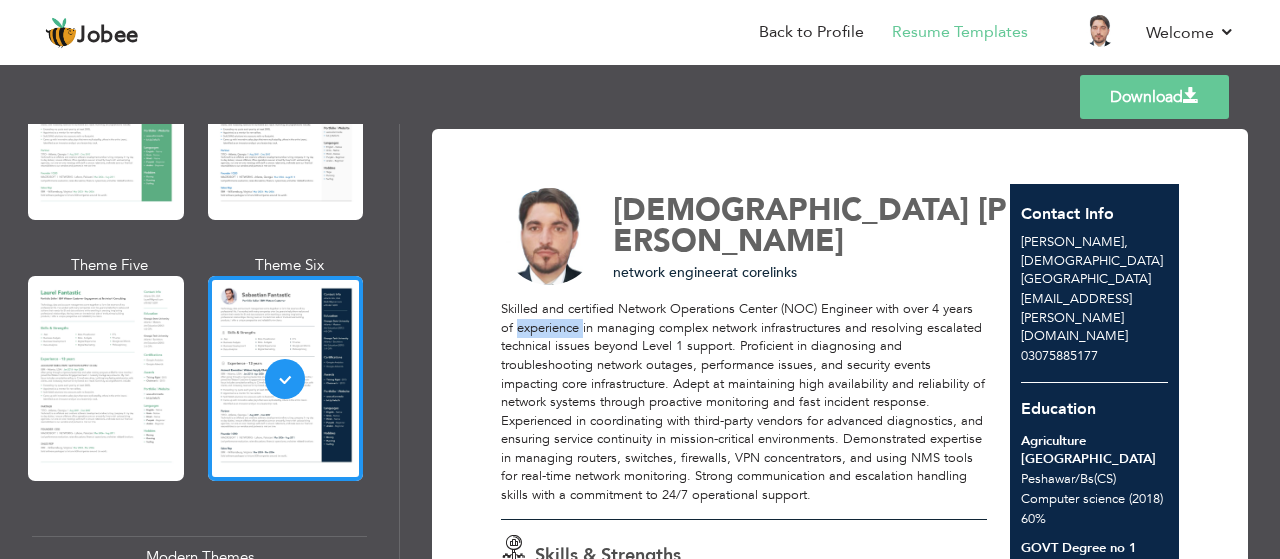 click on "Skilled and certified Network Operations Center (NOC) Engineer with over 4 years of experience in managing complex network infrastructures and resolving escalated technical issues beyond Level 1 support. Proficient in diagnosing and troubleshooting network outages, performance issues, and security events impacting core infrastructure. Adept at maintaining high availability and reliability of network systems through proactive monitoring and fast incident response. Experienced in coordinating with third-party vendors for advanced diagnostics, and ensuring service continuity in mission-critical environments. Demonstrated expertise in managing routers, switches, firewalls, VPN concentrators, and using NMS tools for real-time network monitoring. Strong communication and escalation handling skills with a commitment to 24/7 operational support." at bounding box center [744, 402] 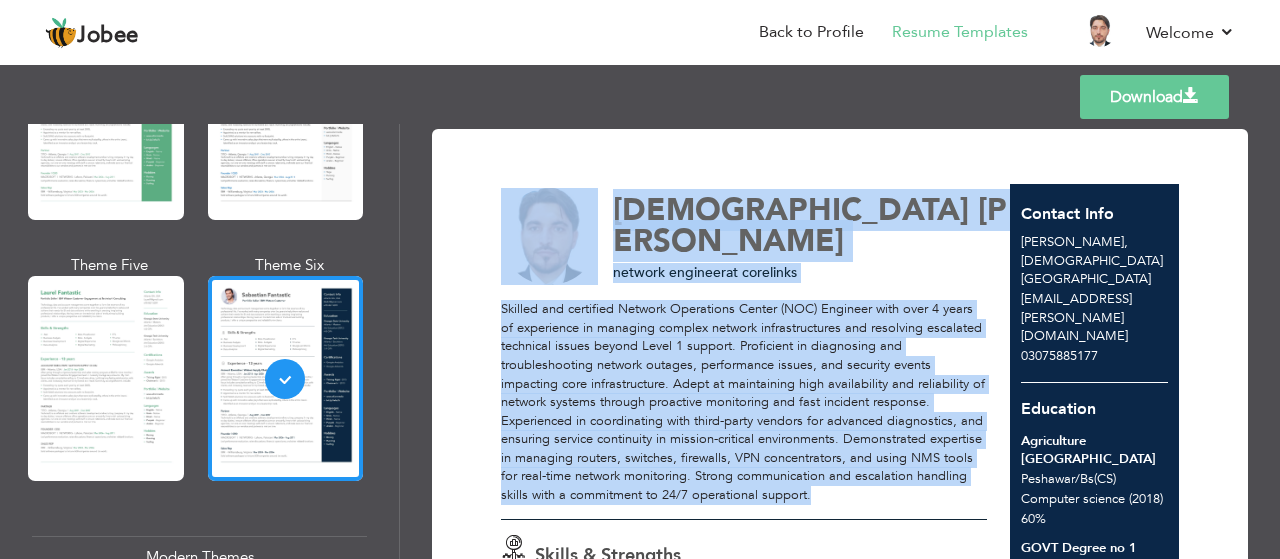 drag, startPoint x: 497, startPoint y: 309, endPoint x: 870, endPoint y: 511, distance: 424.1851 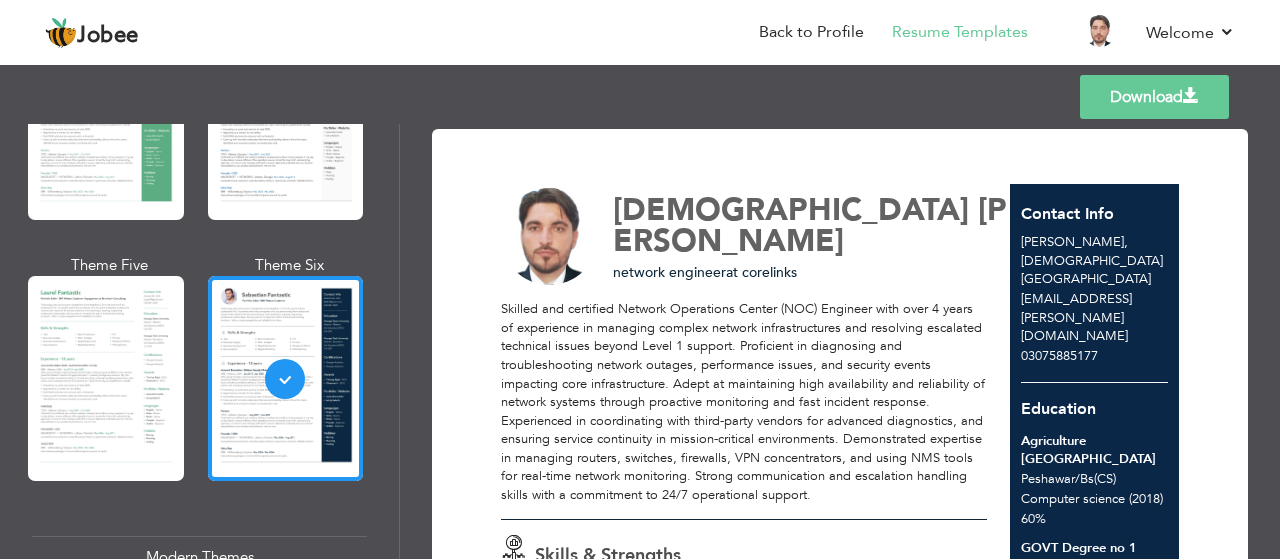 click on "Download
Muhammad   Farhad
network engineer  at corelinks
Skills & Strengths
VLAN BGP" at bounding box center (840, 656) 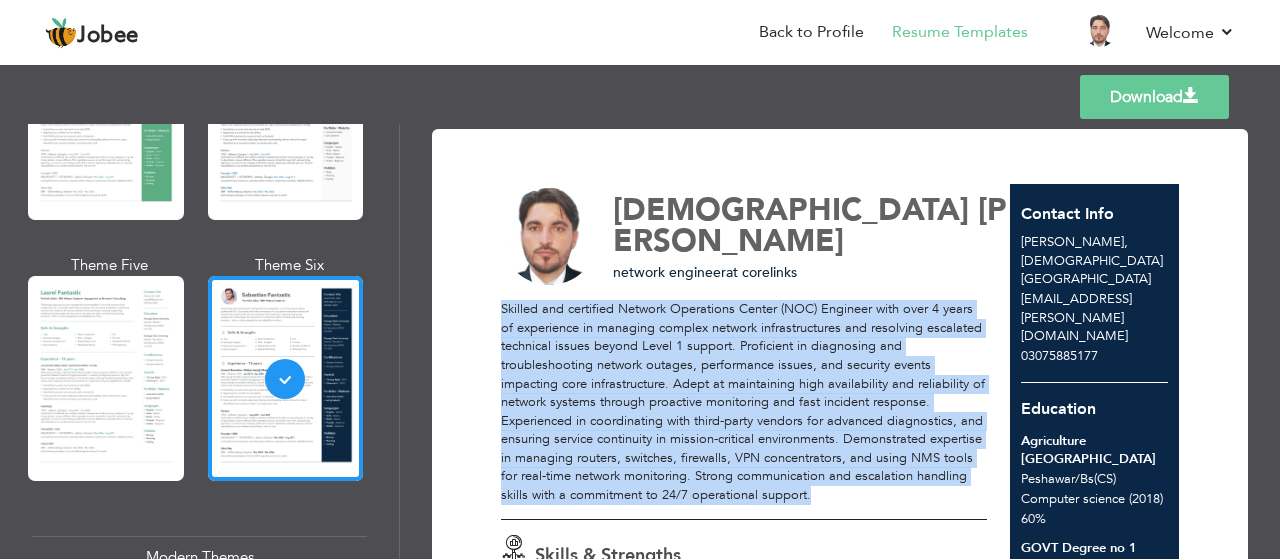 drag, startPoint x: 502, startPoint y: 307, endPoint x: 867, endPoint y: 512, distance: 418.62872 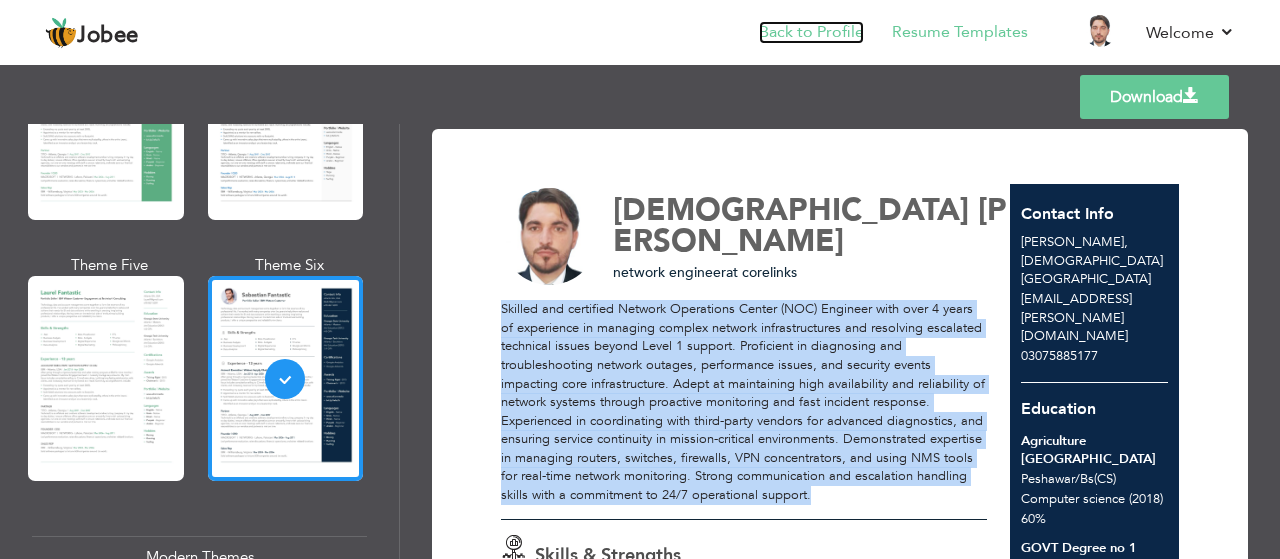 click on "Back to Profile" at bounding box center [811, 32] 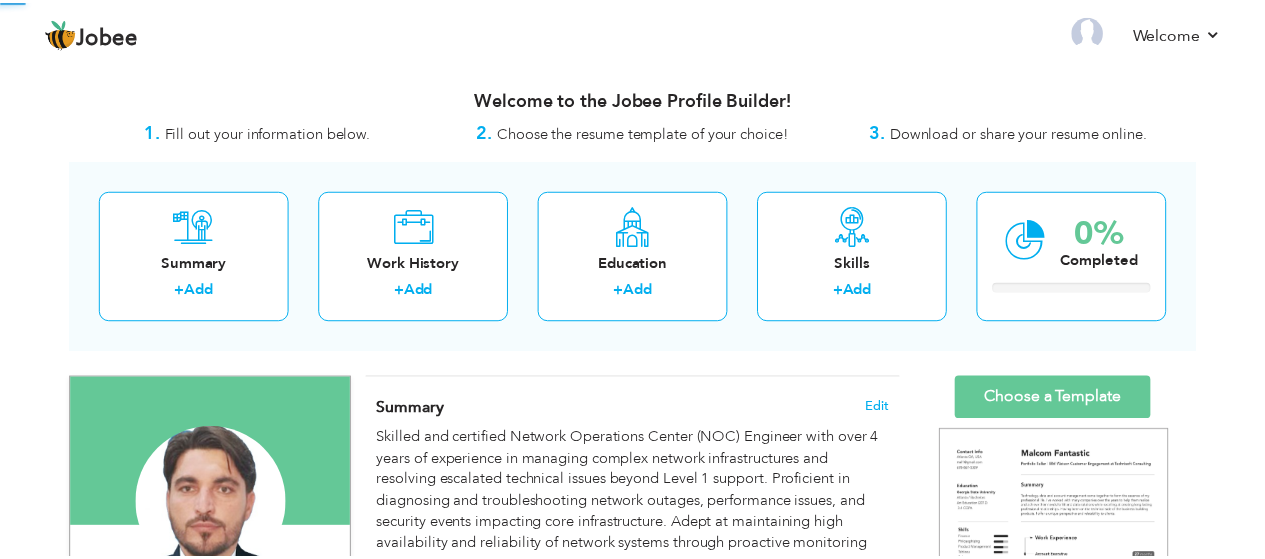 scroll, scrollTop: 0, scrollLeft: 0, axis: both 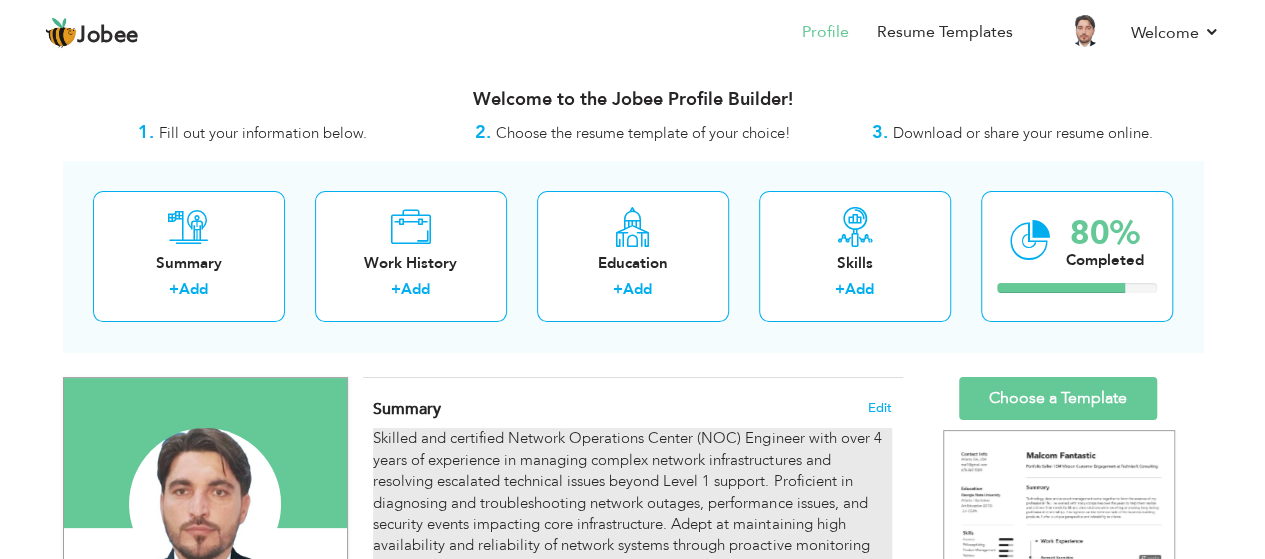 click on "Skilled and certified Network Operations Center (NOC) Engineer with over 4 years of experience in managing complex network infrastructures and resolving escalated technical issues beyond Level 1 support. Proficient in diagnosing and troubleshooting network outages, performance issues, and security events impacting core infrastructure. Adept at maintaining high availability and reliability of network systems through proactive monitoring and fast incident response. Experienced in coordinating with third-party vendors for advanced diagnostics, and ensuring service continuity in mission-critical environments. Demonstrated expertise in managing routers, switches, firewalls, VPN concentrators, and using NMS tools for real-time network monitoring. Strong communication and escalation handling skills with a commitment to 24/7 operational support." at bounding box center [632, 556] 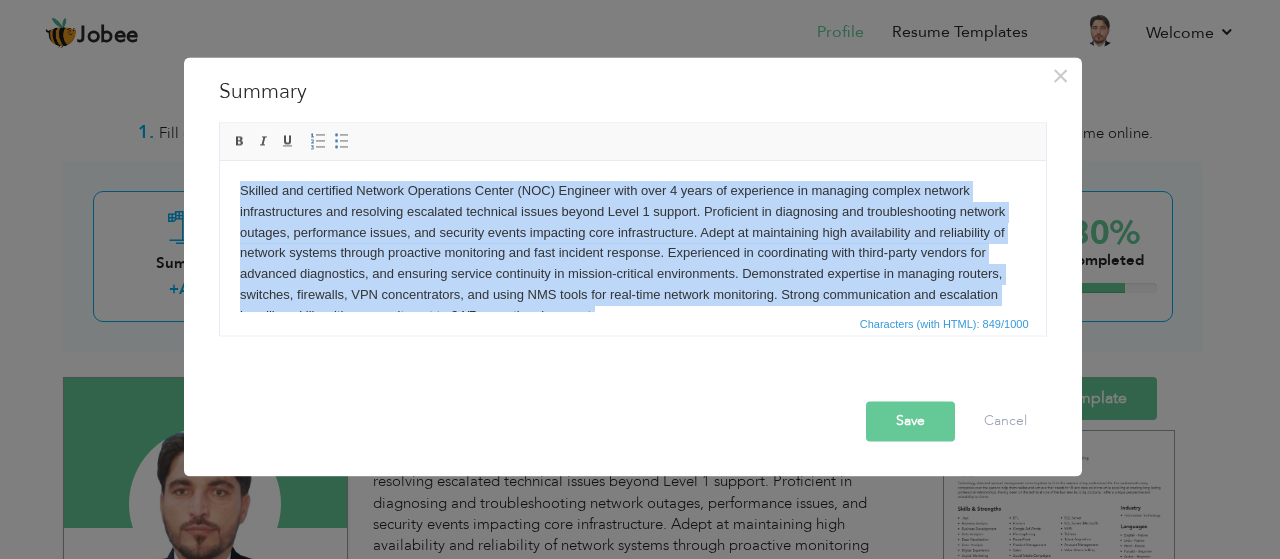 type 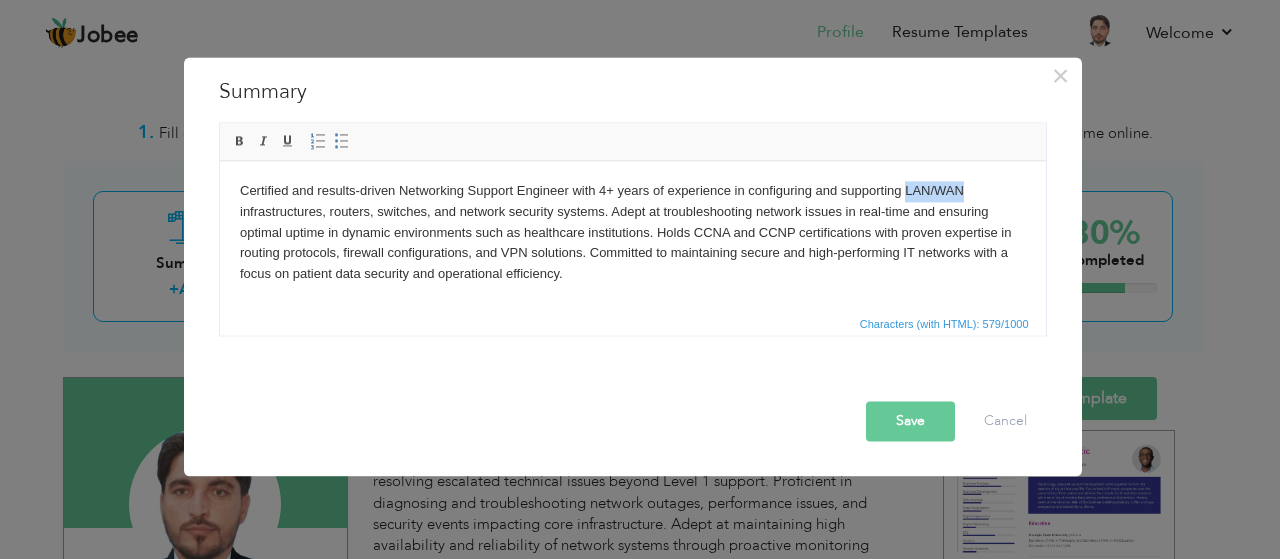 drag, startPoint x: 962, startPoint y: 186, endPoint x: 904, endPoint y: 188, distance: 58.034473 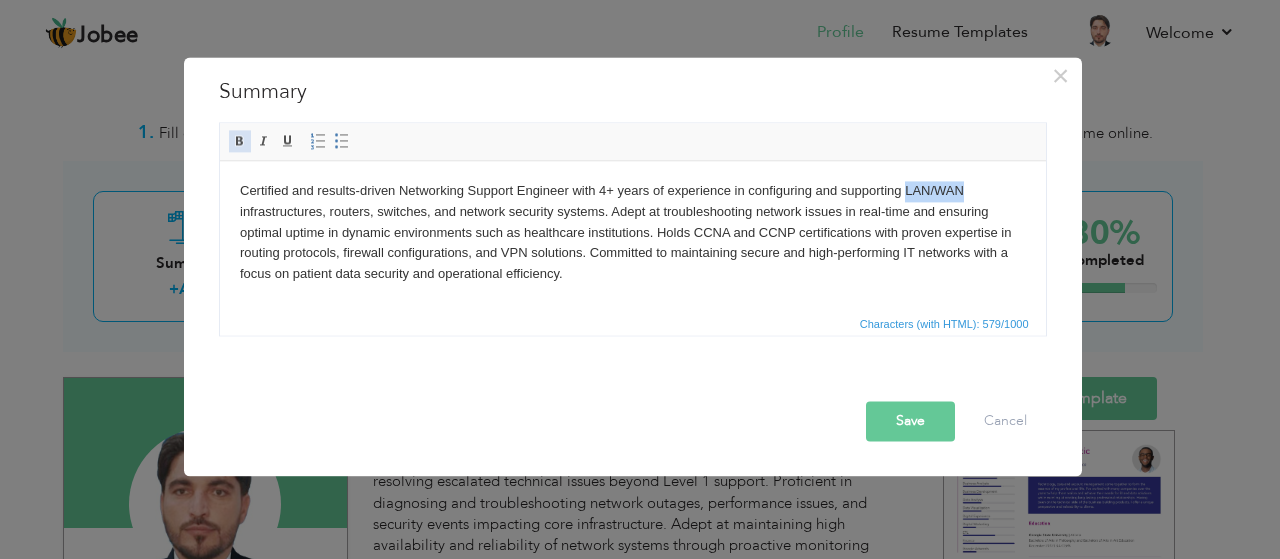 click at bounding box center [240, 141] 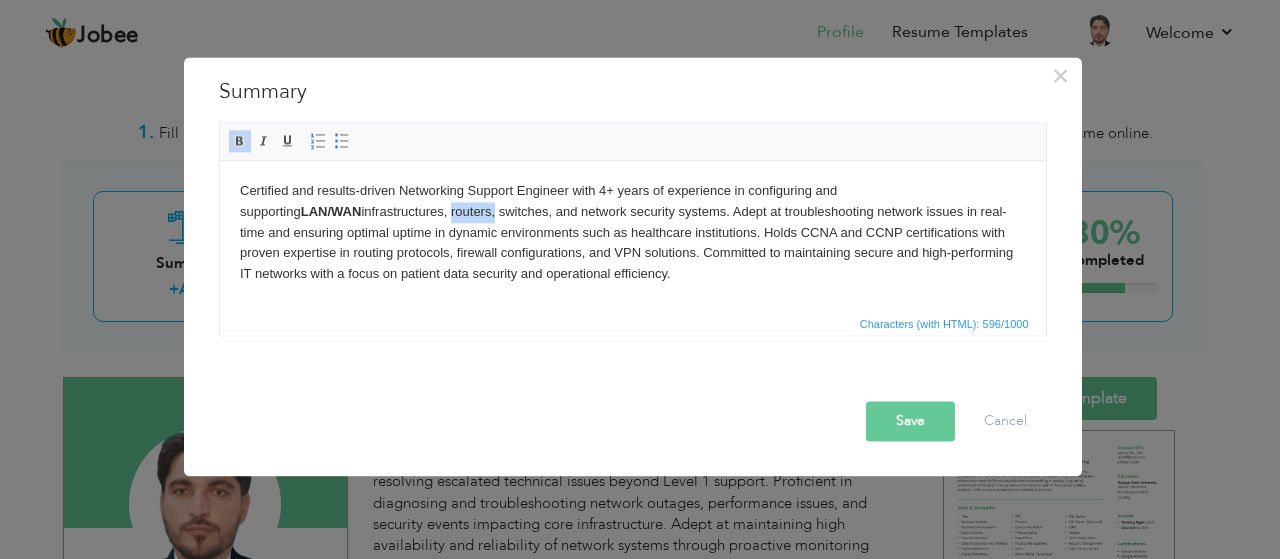 drag, startPoint x: 368, startPoint y: 213, endPoint x: 326, endPoint y: 210, distance: 42.107006 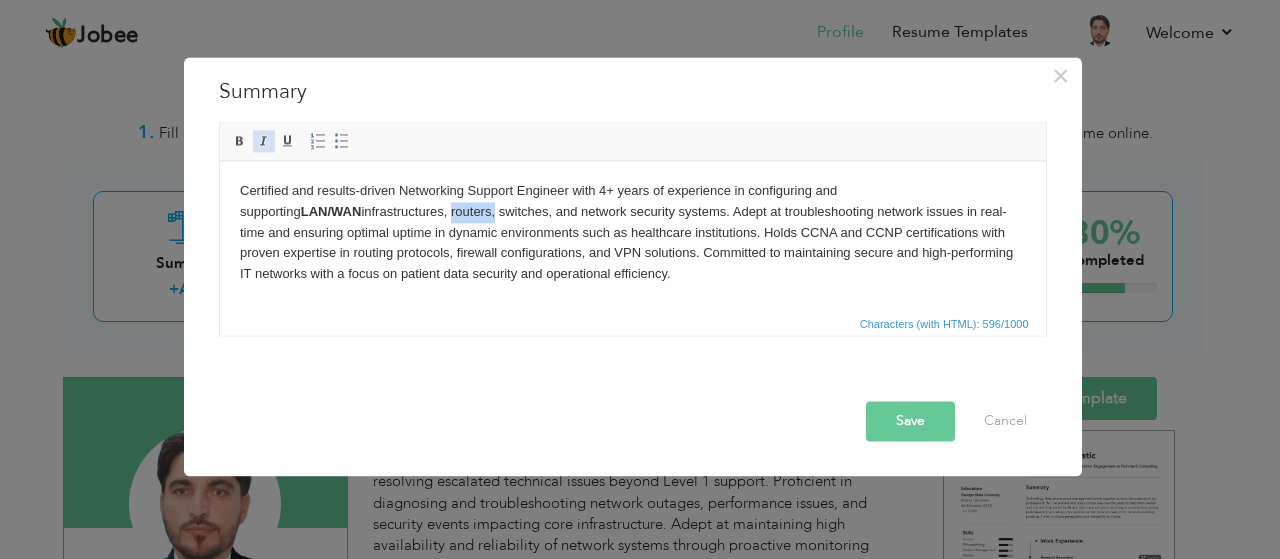 click at bounding box center [264, 141] 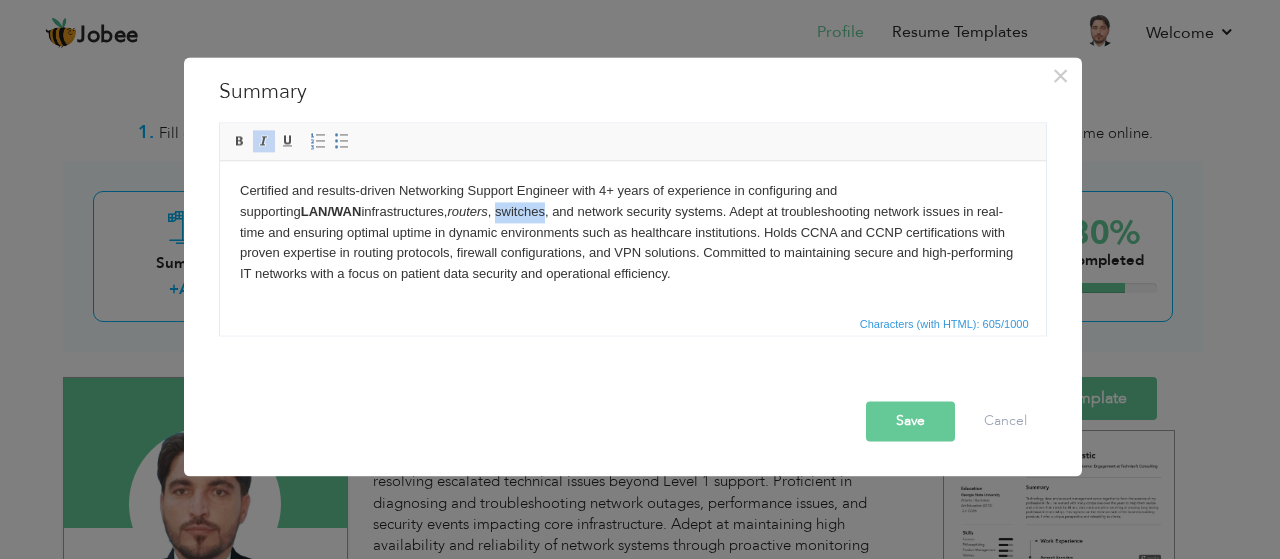 drag, startPoint x: 426, startPoint y: 213, endPoint x: 376, endPoint y: 211, distance: 50.039986 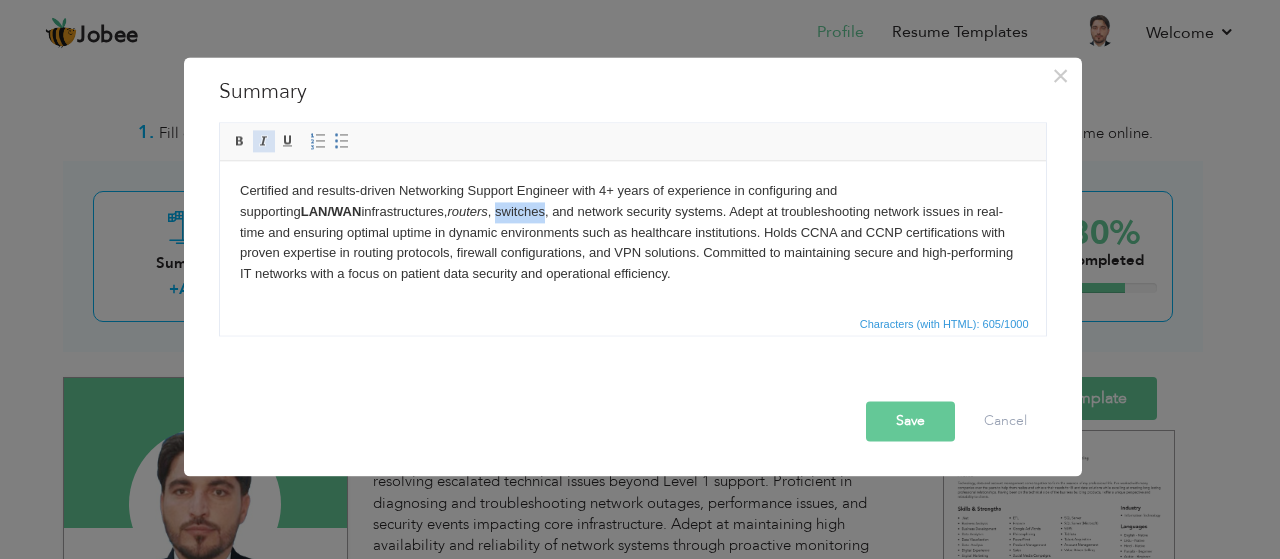 click at bounding box center [264, 141] 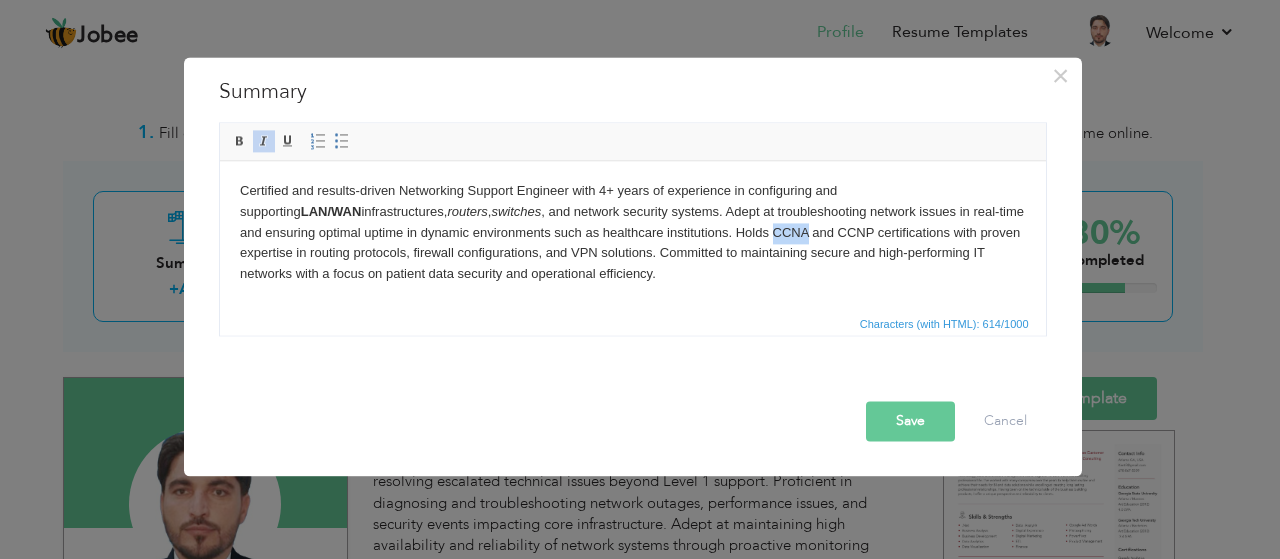 drag, startPoint x: 728, startPoint y: 232, endPoint x: 694, endPoint y: 232, distance: 34 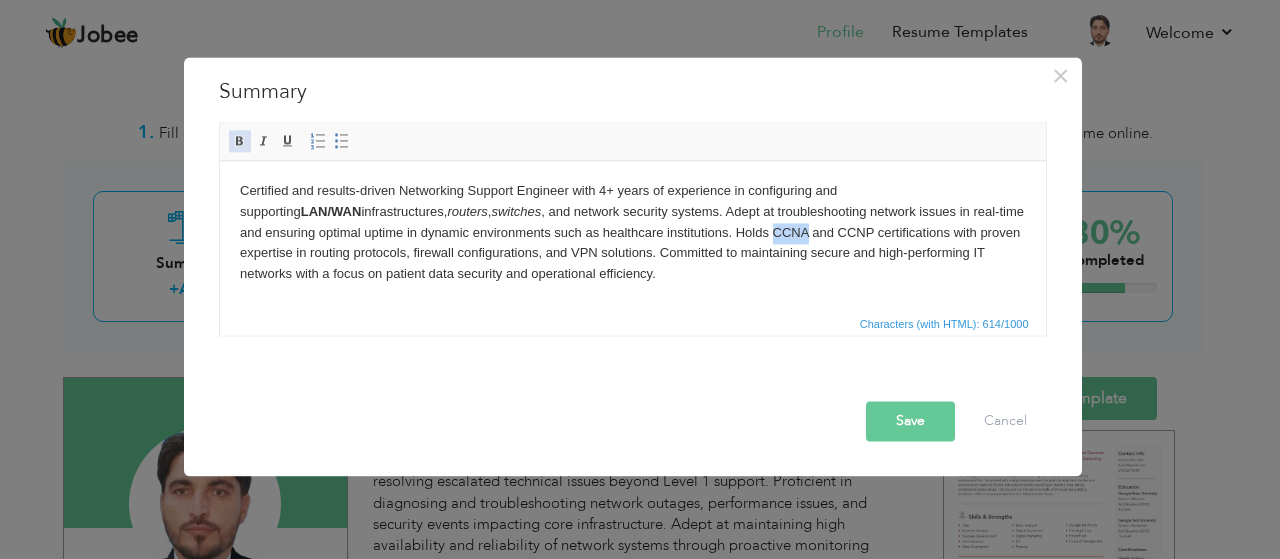 click at bounding box center (240, 141) 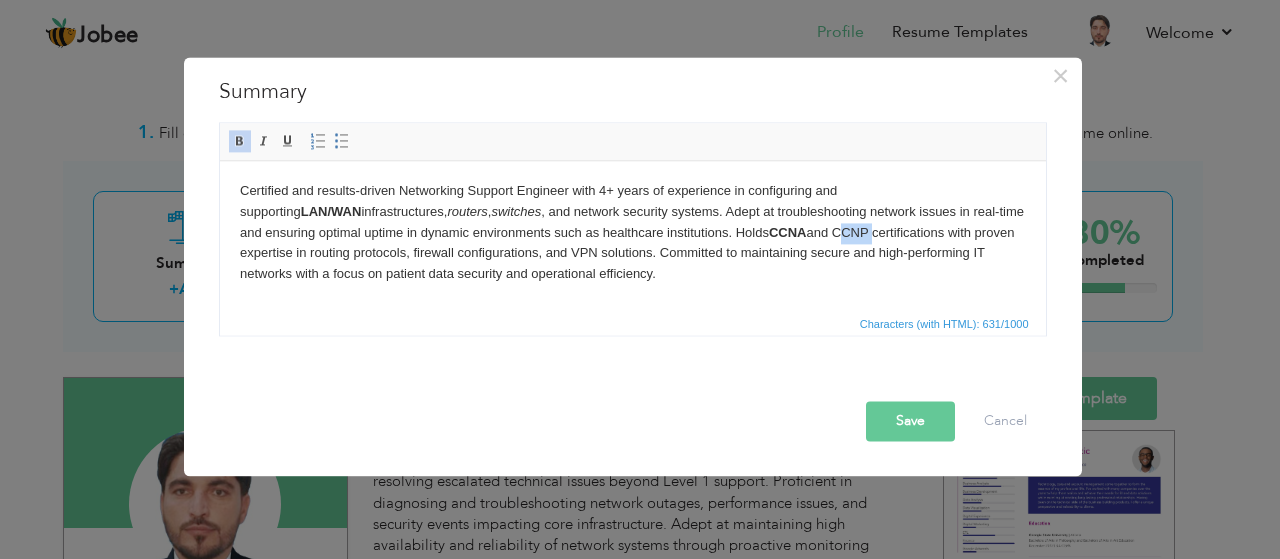 drag, startPoint x: 796, startPoint y: 231, endPoint x: 761, endPoint y: 231, distance: 35 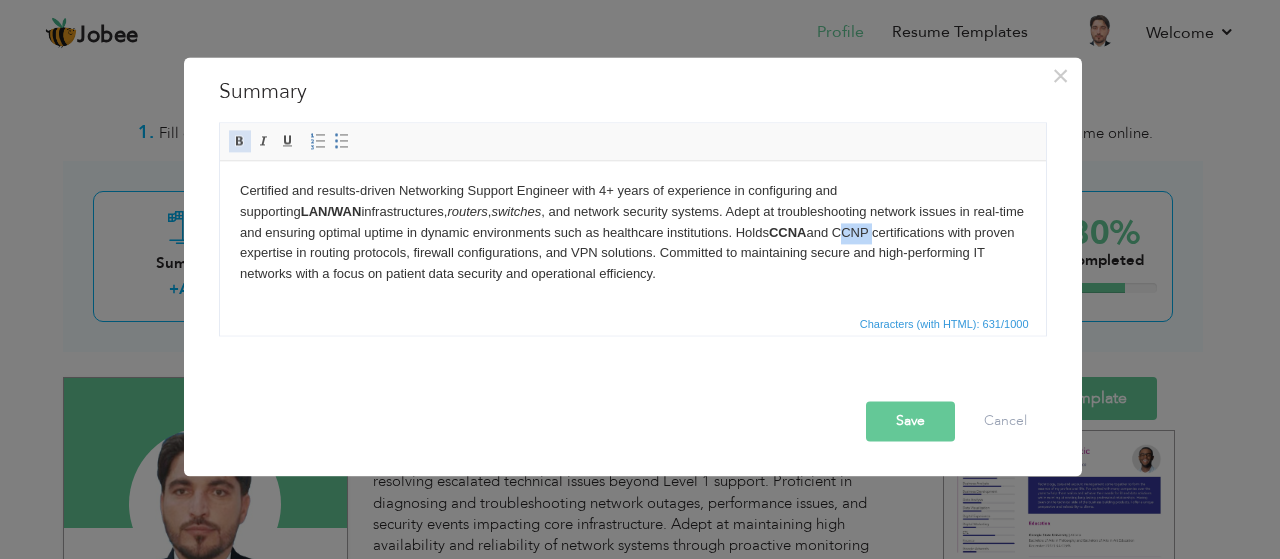 click at bounding box center [240, 141] 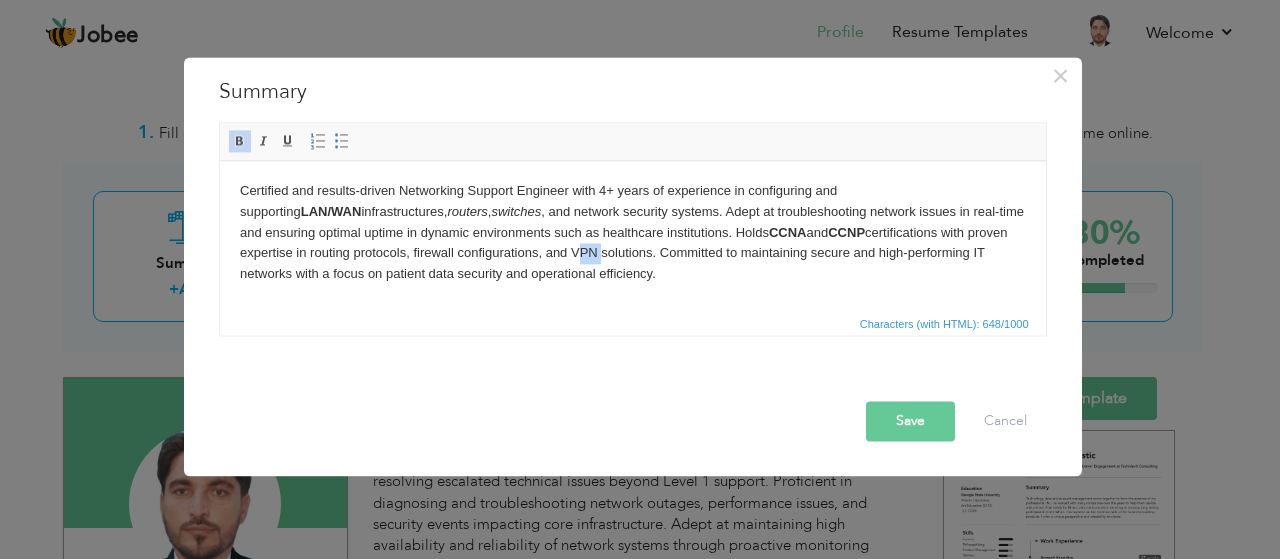 drag, startPoint x: 524, startPoint y: 252, endPoint x: 500, endPoint y: 252, distance: 24 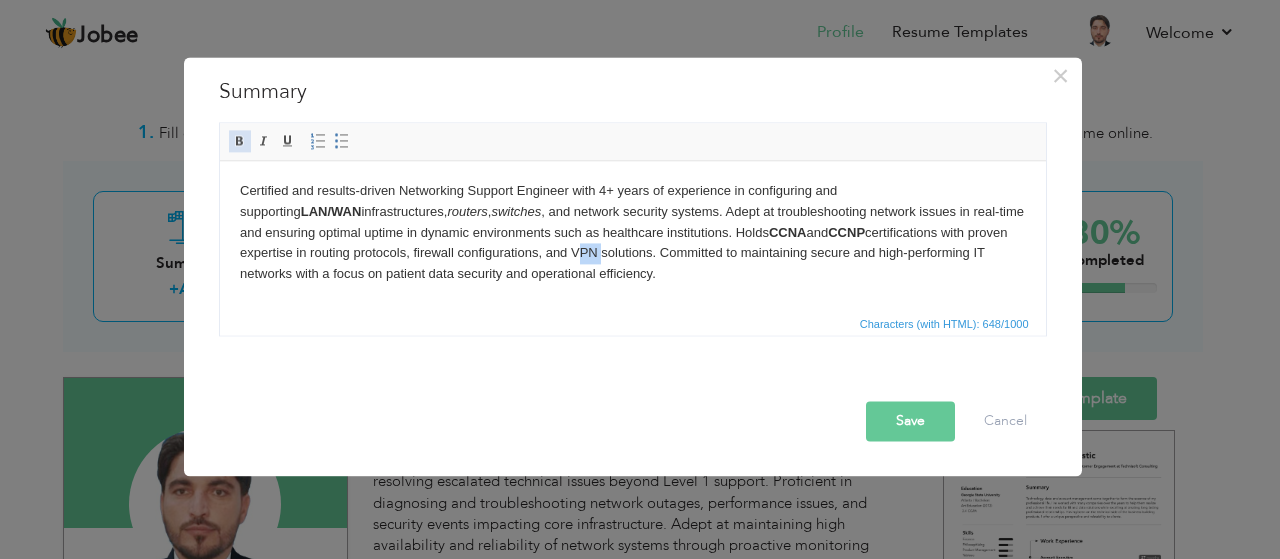 click at bounding box center [240, 141] 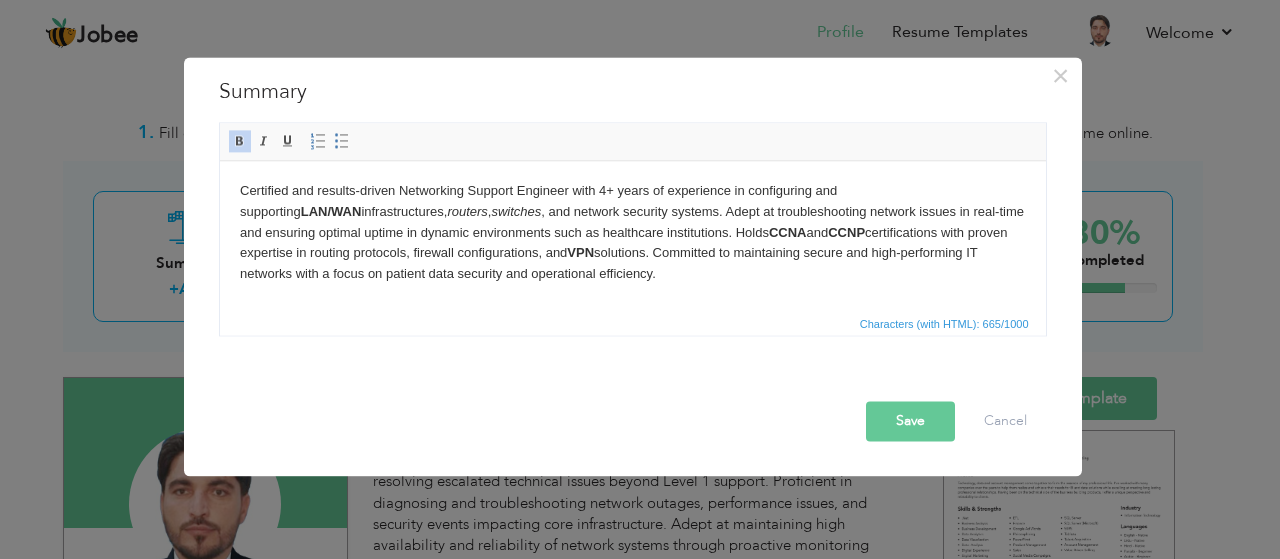 click on "Save" at bounding box center [910, 421] 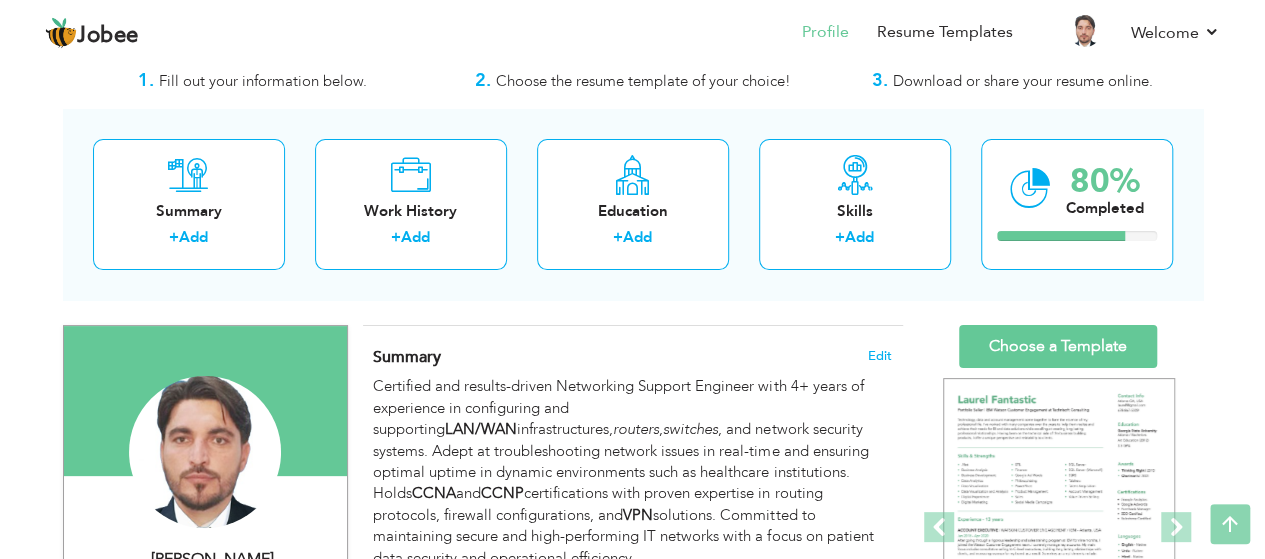 scroll, scrollTop: 0, scrollLeft: 0, axis: both 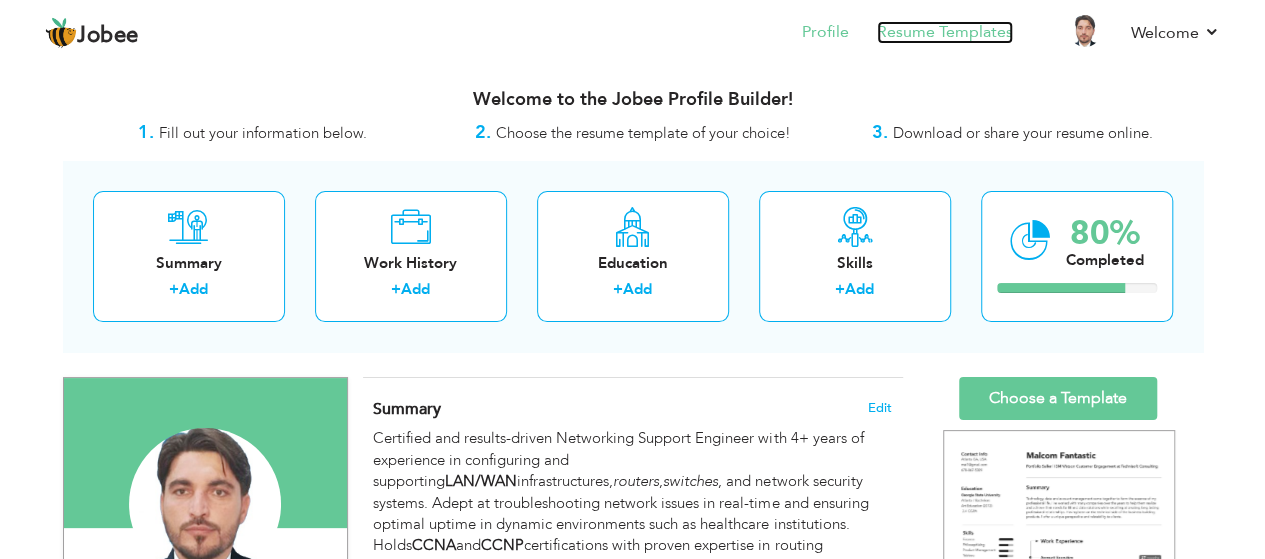 click on "Resume Templates" at bounding box center [945, 32] 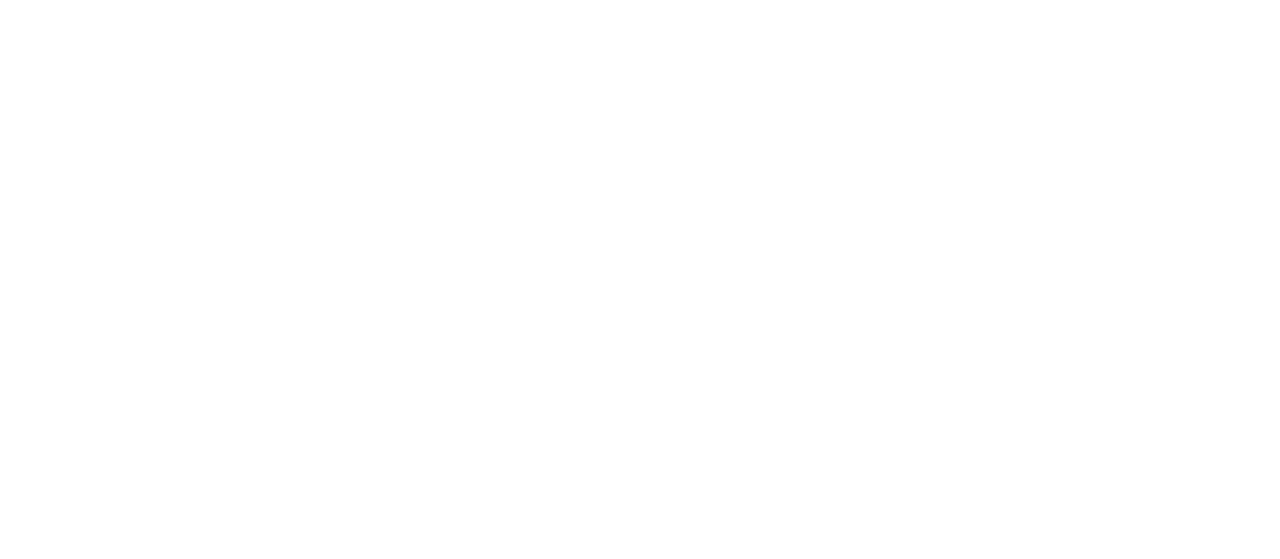 scroll, scrollTop: 0, scrollLeft: 0, axis: both 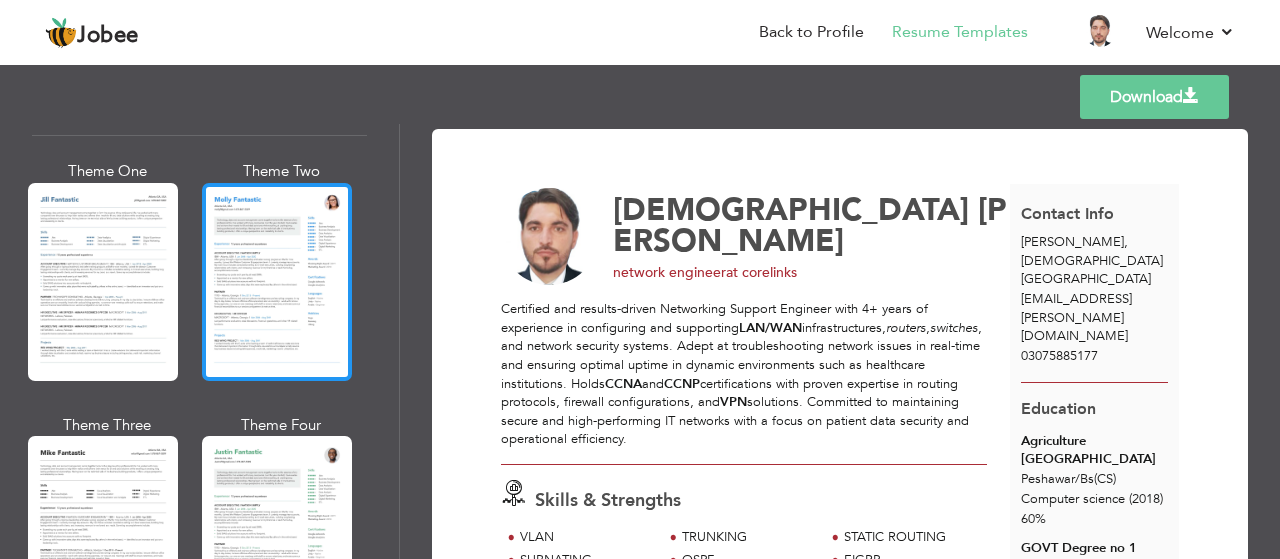 click at bounding box center (277, 282) 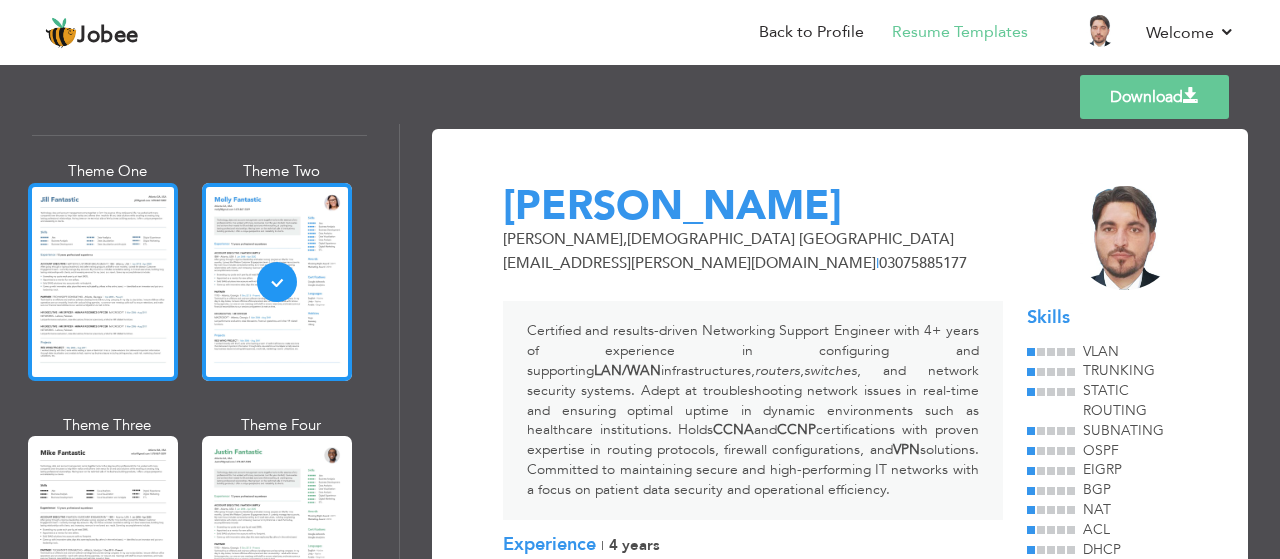 click at bounding box center (103, 282) 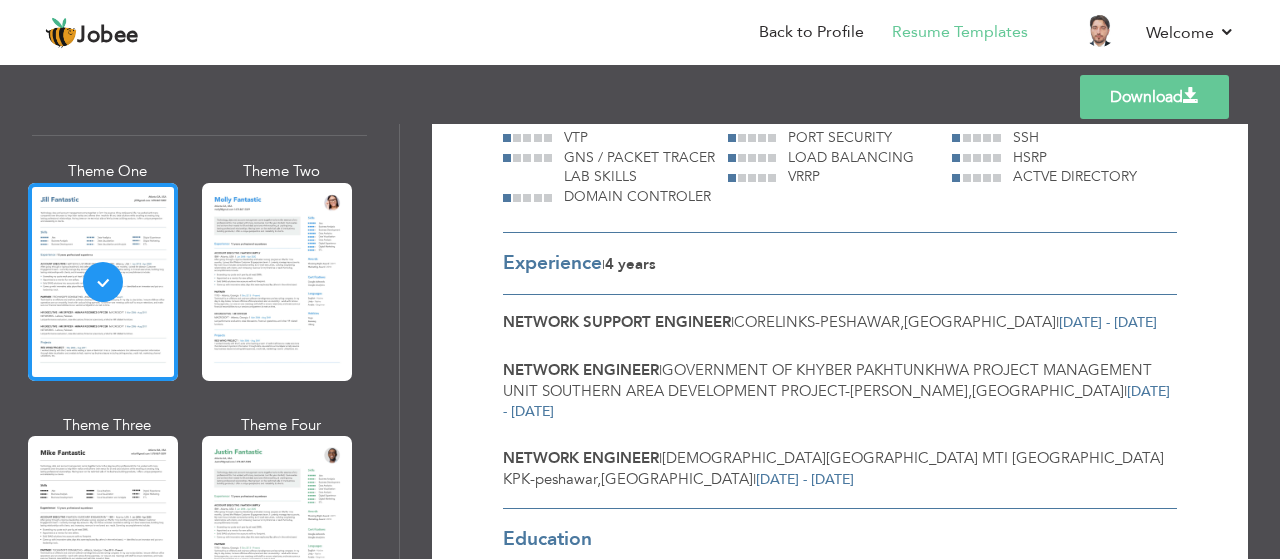 scroll, scrollTop: 470, scrollLeft: 0, axis: vertical 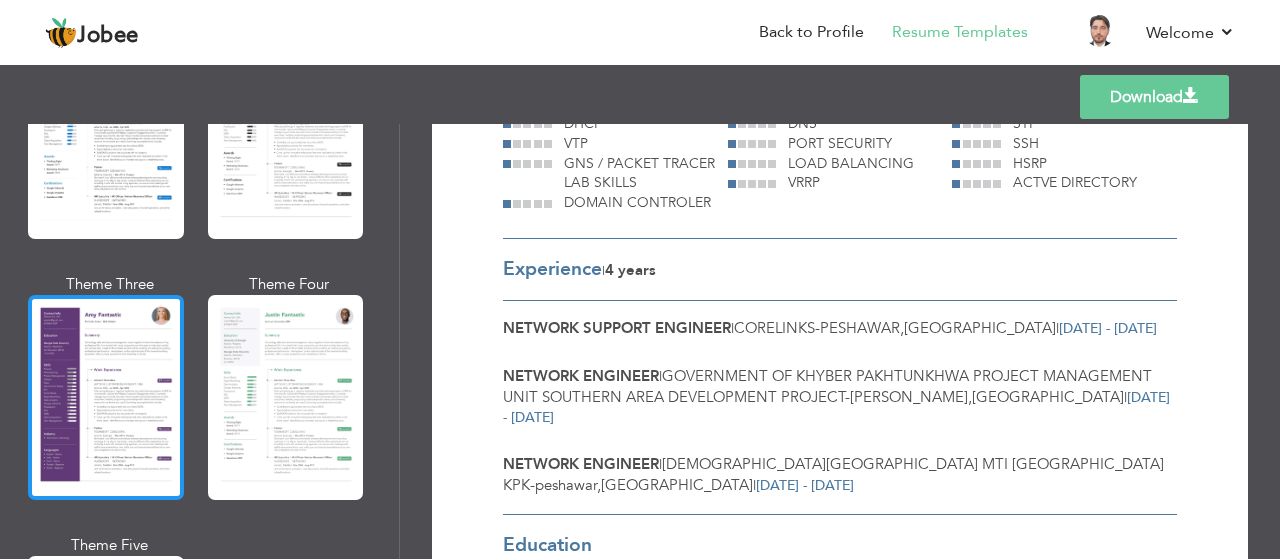 click at bounding box center [106, 397] 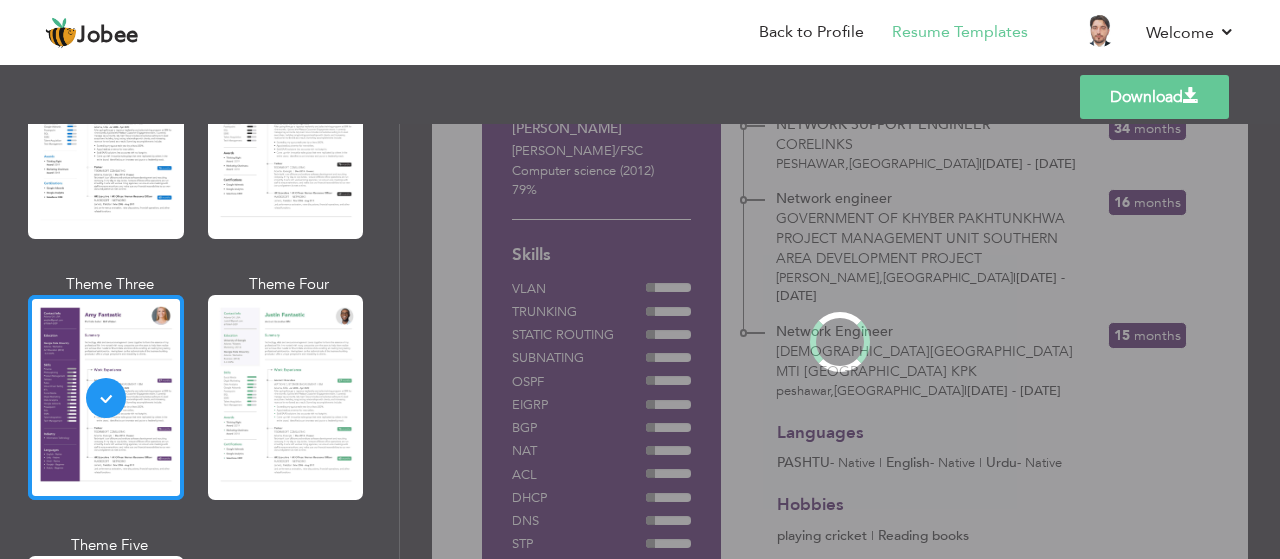 scroll, scrollTop: 0, scrollLeft: 0, axis: both 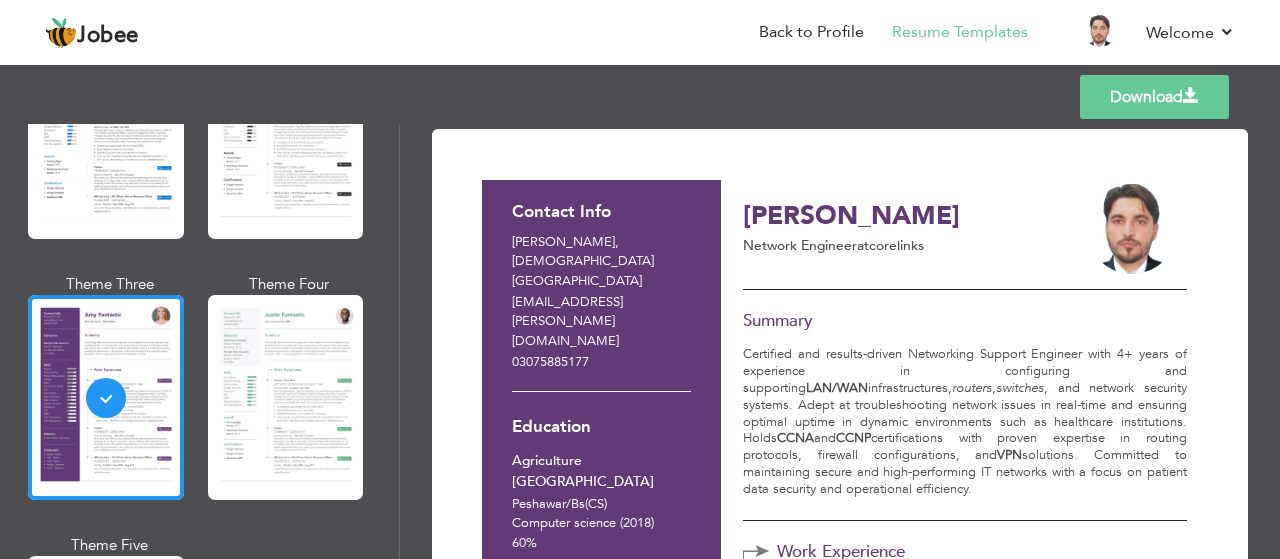 click on "Download" at bounding box center (1154, 97) 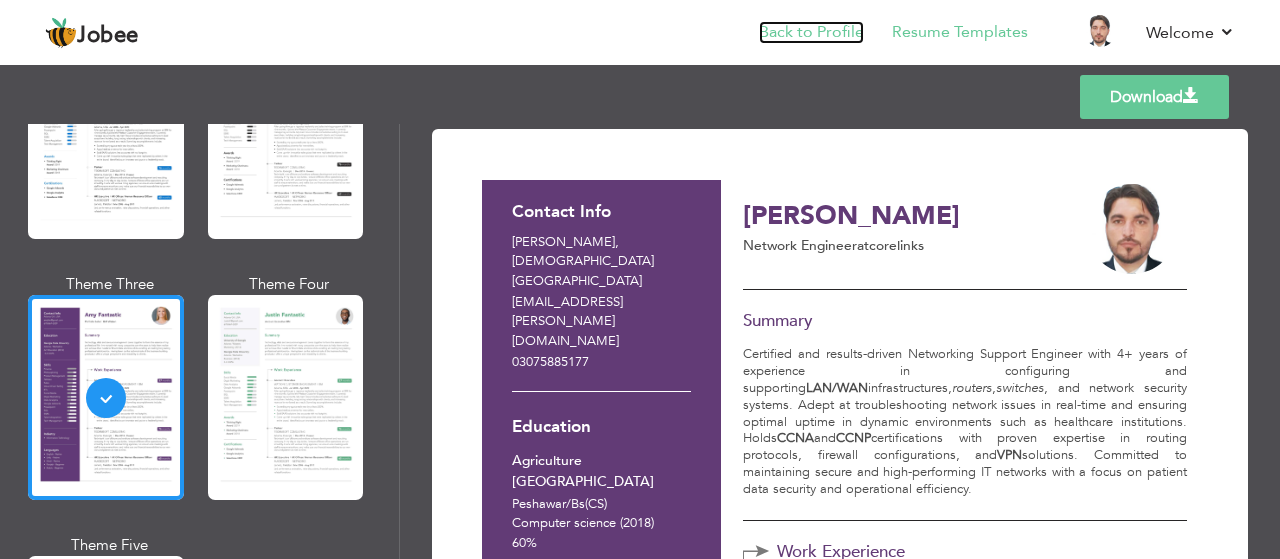 click on "Back to Profile" at bounding box center (811, 32) 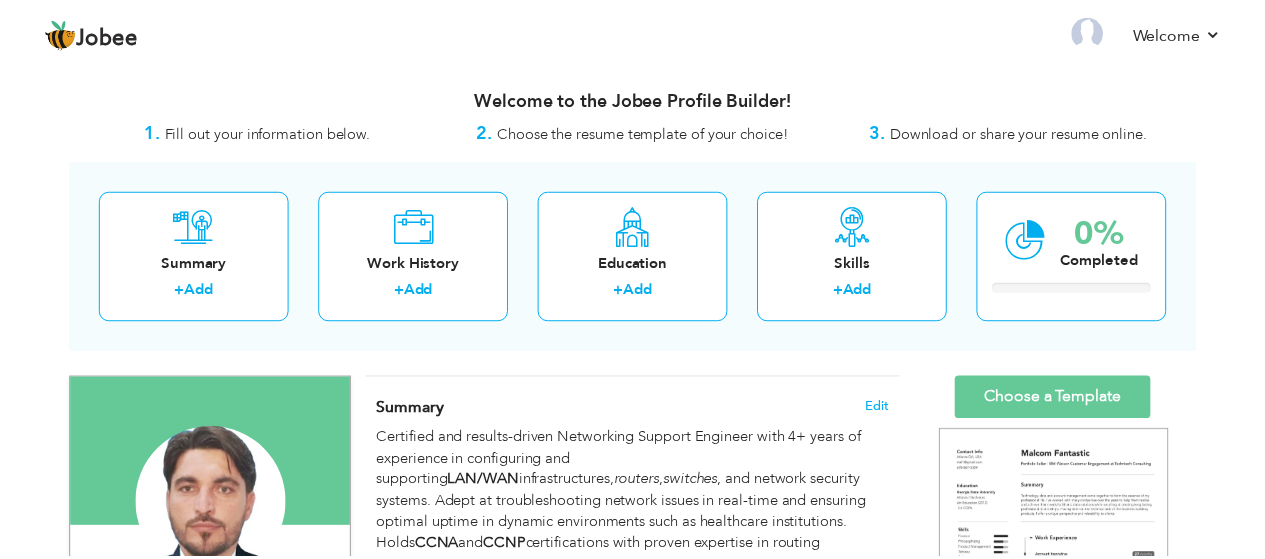 scroll, scrollTop: 0, scrollLeft: 0, axis: both 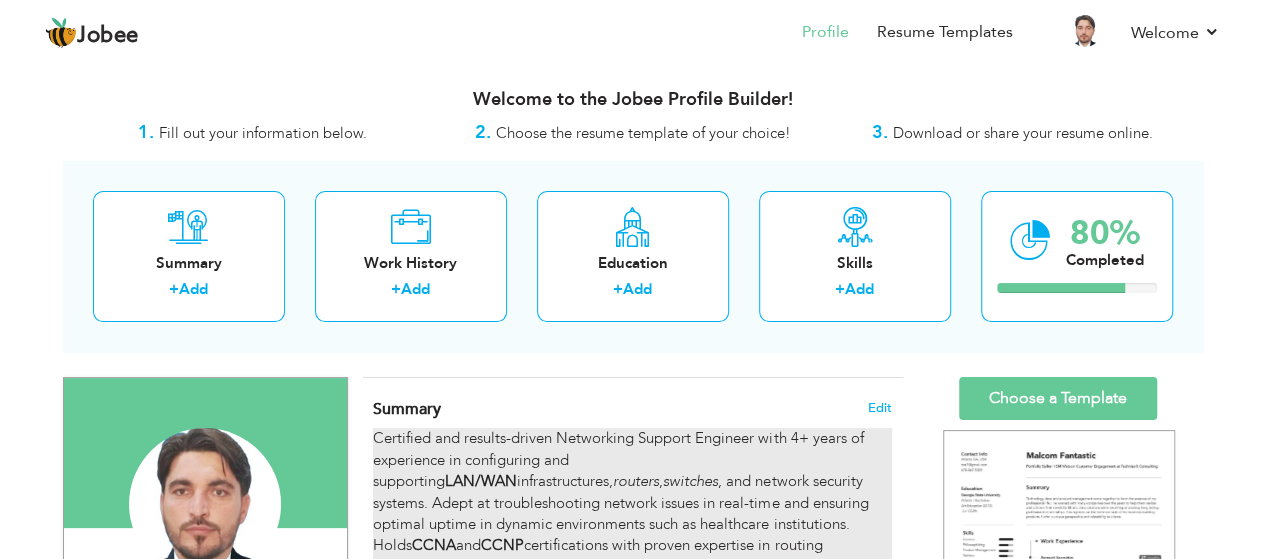 click on "Certified and results-driven Networking Support Engineer with 4+ years of experience in configuring and supporting  LAN/WAN  infrastructures,  routers ,  switches , and network security systems. Adept at troubleshooting network issues in real-time and ensuring optimal uptime in dynamic environments such as healthcare institutions. Holds  CCNA  and  CCNP  certifications with proven expertise in routing protocols, firewall configurations, and  VPN  solutions. Committed to maintaining secure and high-performing IT networks with a focus on patient data security and operational efficiency." at bounding box center (632, 524) 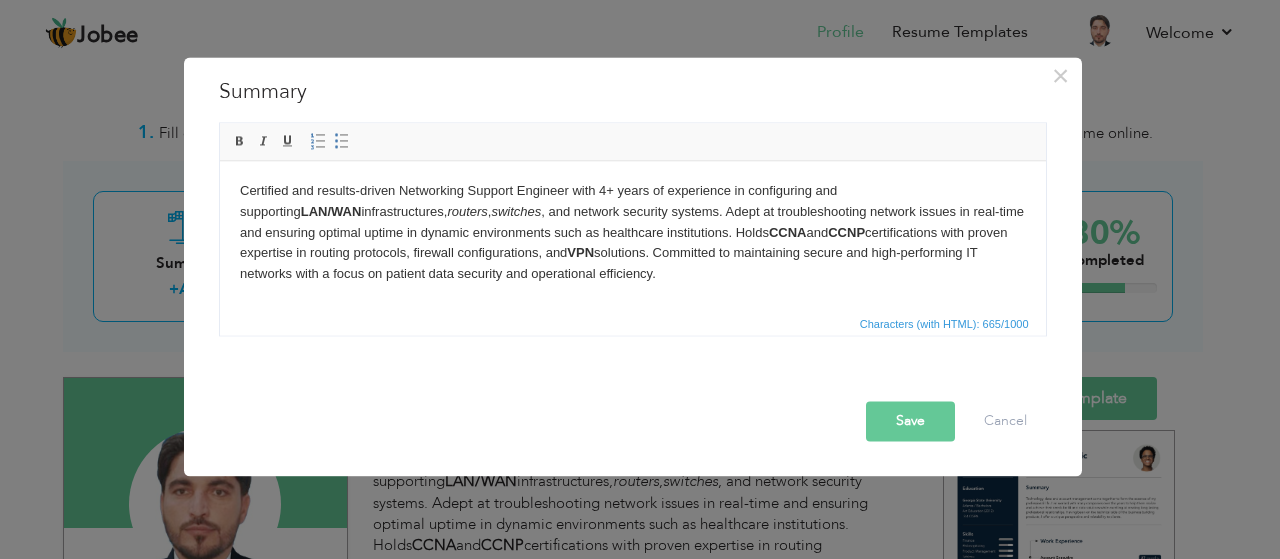 type 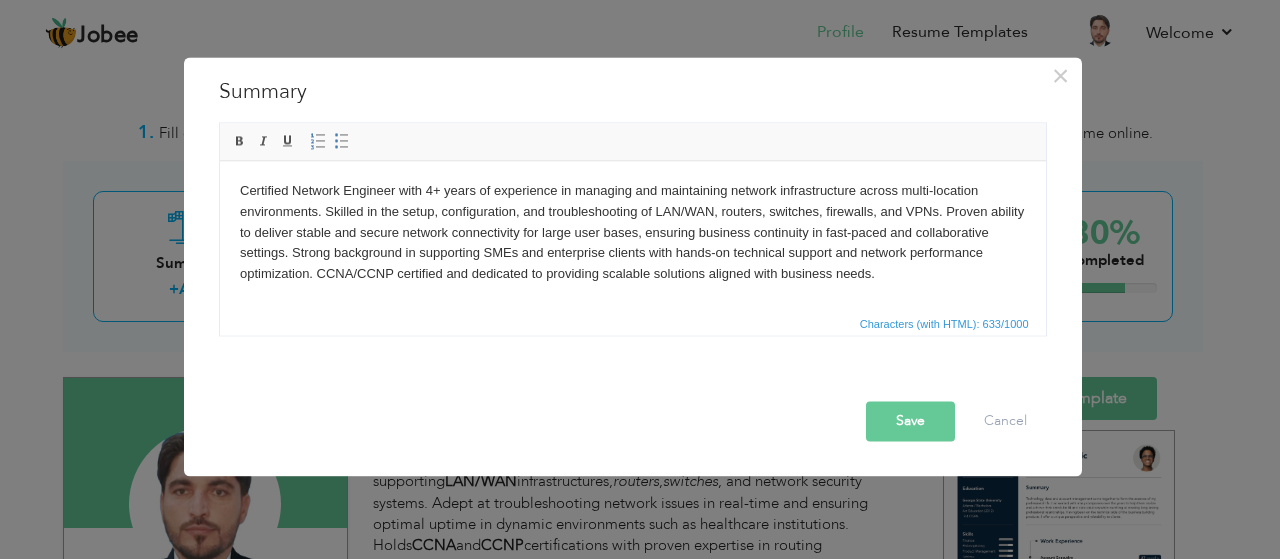 click on "Save" at bounding box center (910, 421) 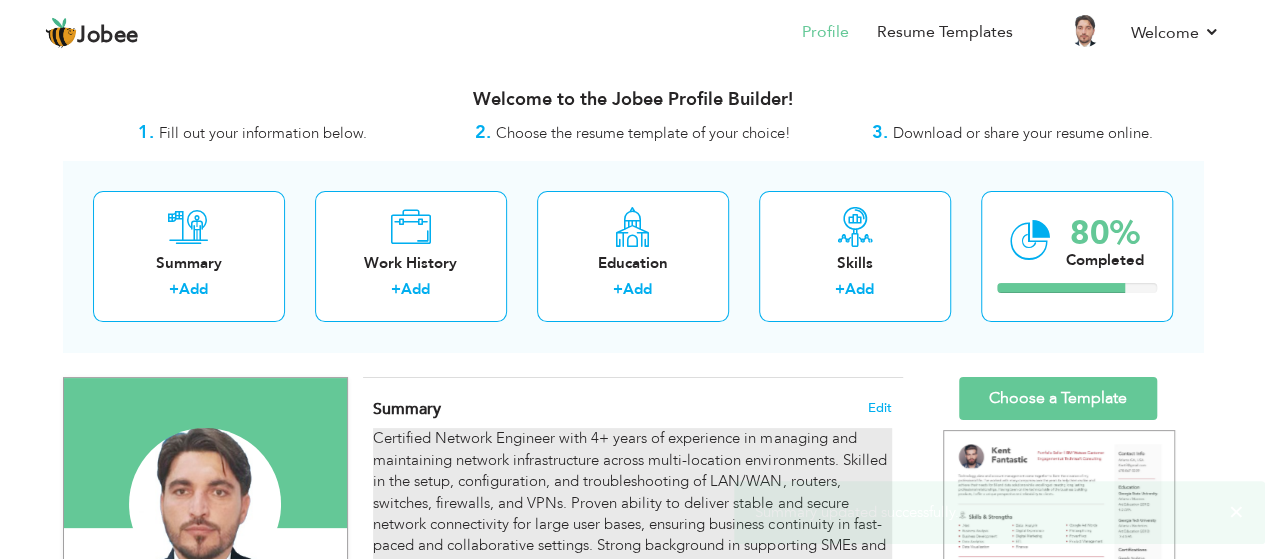 click on "Certified Network Engineer with 4+ years of experience in managing and maintaining network infrastructure across multi-location environments. Skilled in the setup, configuration, and troubleshooting of LAN/WAN, routers, switches, firewalls, and VPNs. Proven ability to deliver stable and secure network connectivity for large user bases, ensuring business continuity in fast-paced and collaborative settings. Strong background in supporting SMEs and enterprise clients with hands-on technical support and network performance optimization. CCNA/CCNP certified and dedicated to providing scalable solutions aligned with business needs." at bounding box center [632, 524] 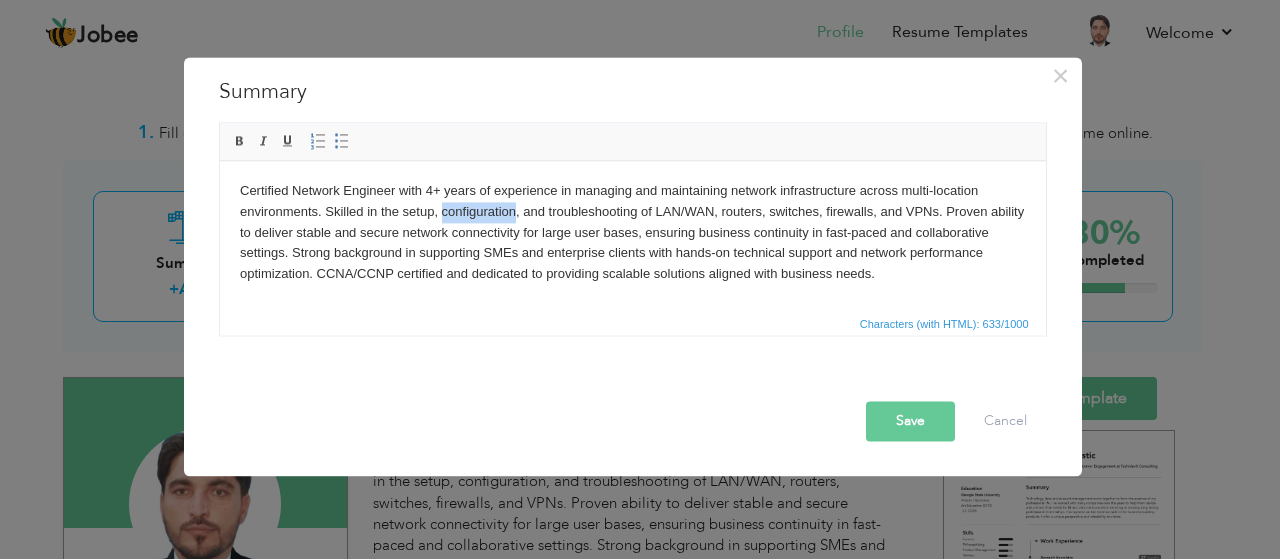 drag, startPoint x: 516, startPoint y: 210, endPoint x: 440, endPoint y: 212, distance: 76.02631 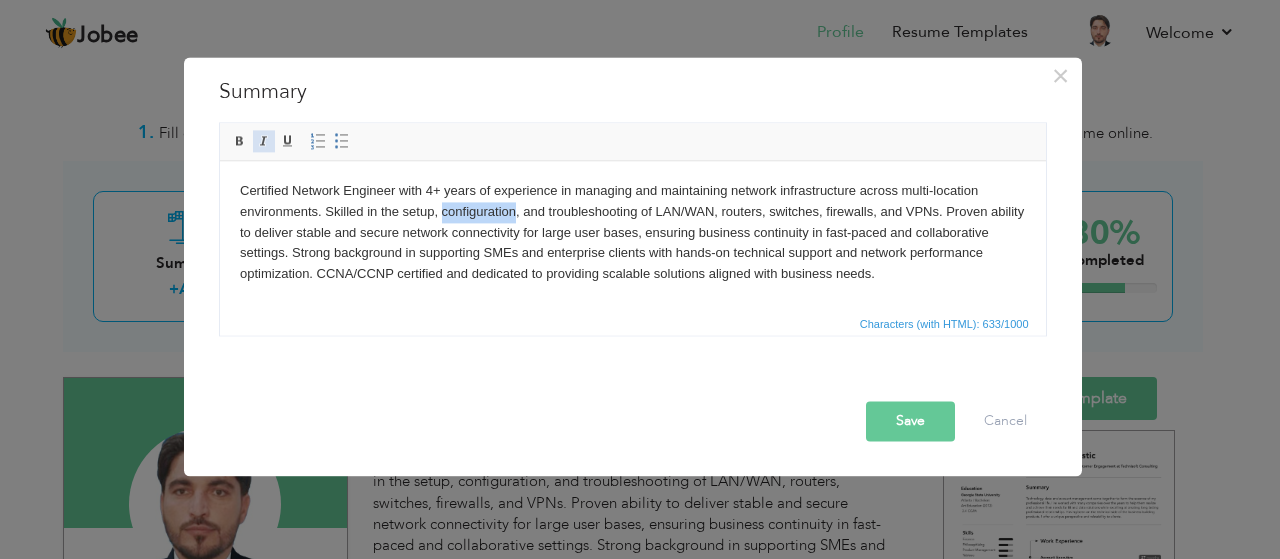 click at bounding box center (264, 141) 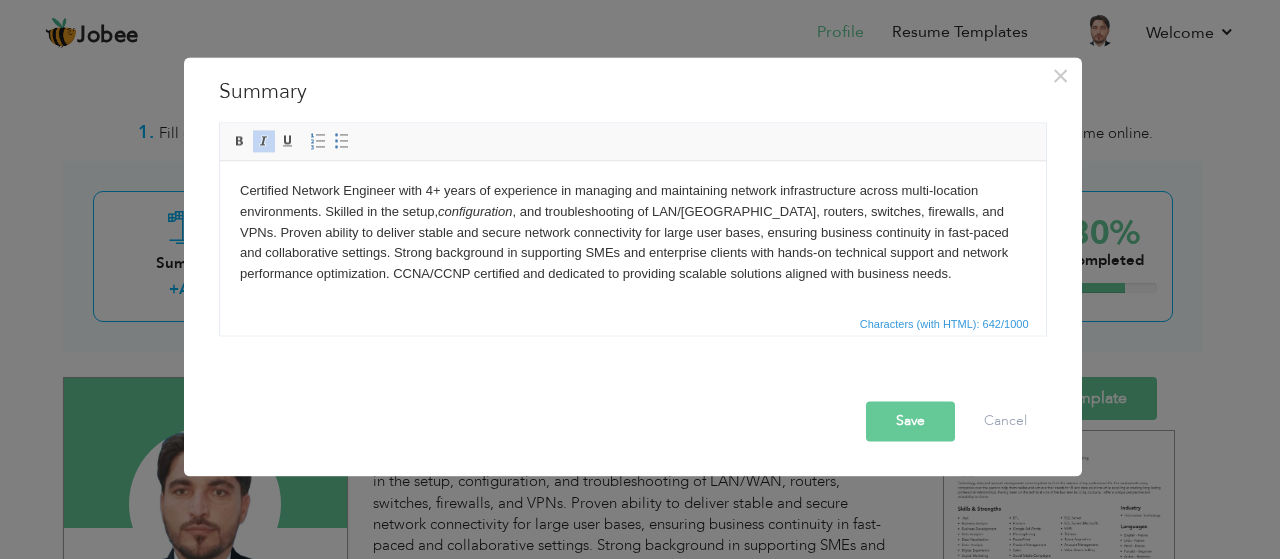 click on "Certified Network Engineer with 4+ years of experience in managing and maintaining network infrastructure across multi-location environments. Skilled in the setup,  configuration , and troubleshooting of LAN/WAN, routers, switches, firewalls, and VPNs. Proven ability to deliver stable and secure network connectivity for large user bases, ensuring business continuity in fast-paced and collaborative settings. Strong background in supporting SMEs and enterprise clients with hands-on technical support and network performance optimization. CCNA/CCNP certified and dedicated to providing scalable solutions aligned with business needs." at bounding box center [632, 232] 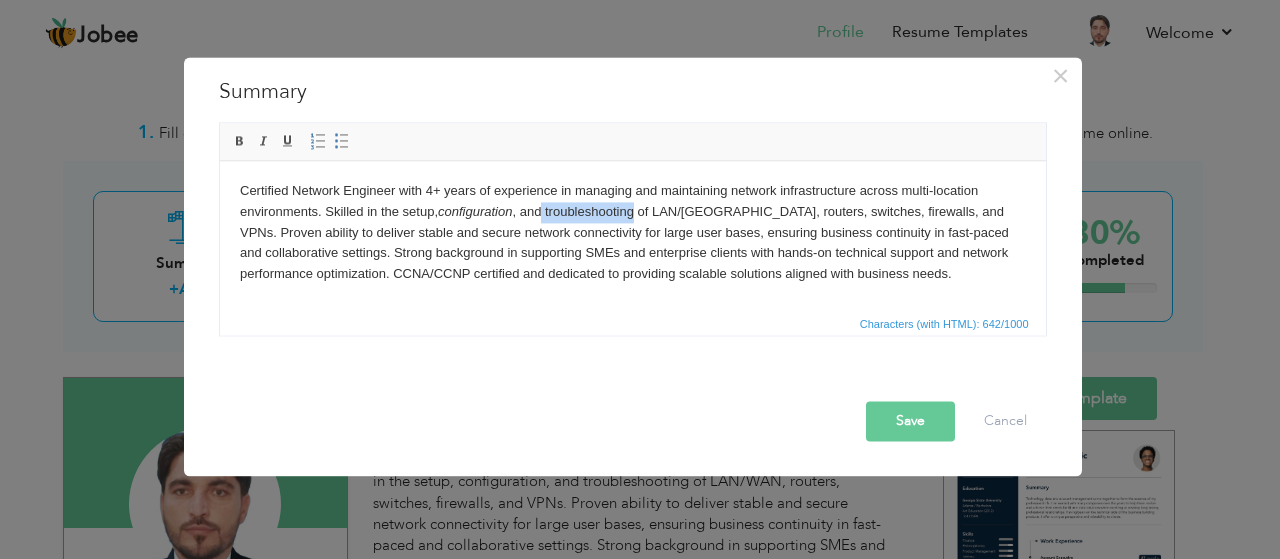 drag, startPoint x: 635, startPoint y: 210, endPoint x: 544, endPoint y: 212, distance: 91.02197 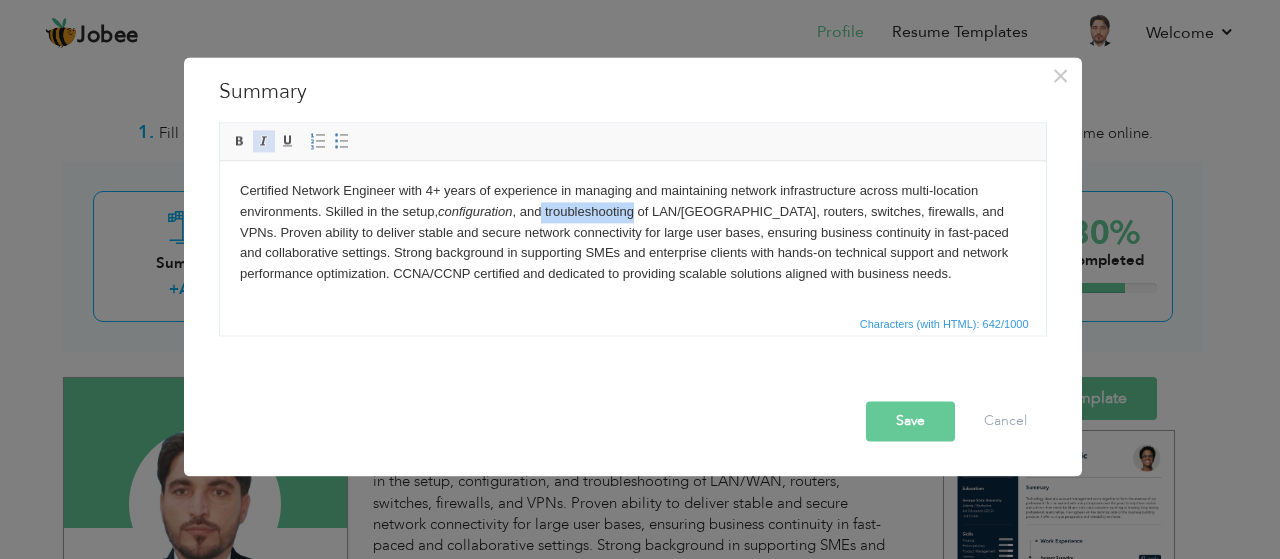 click at bounding box center [264, 141] 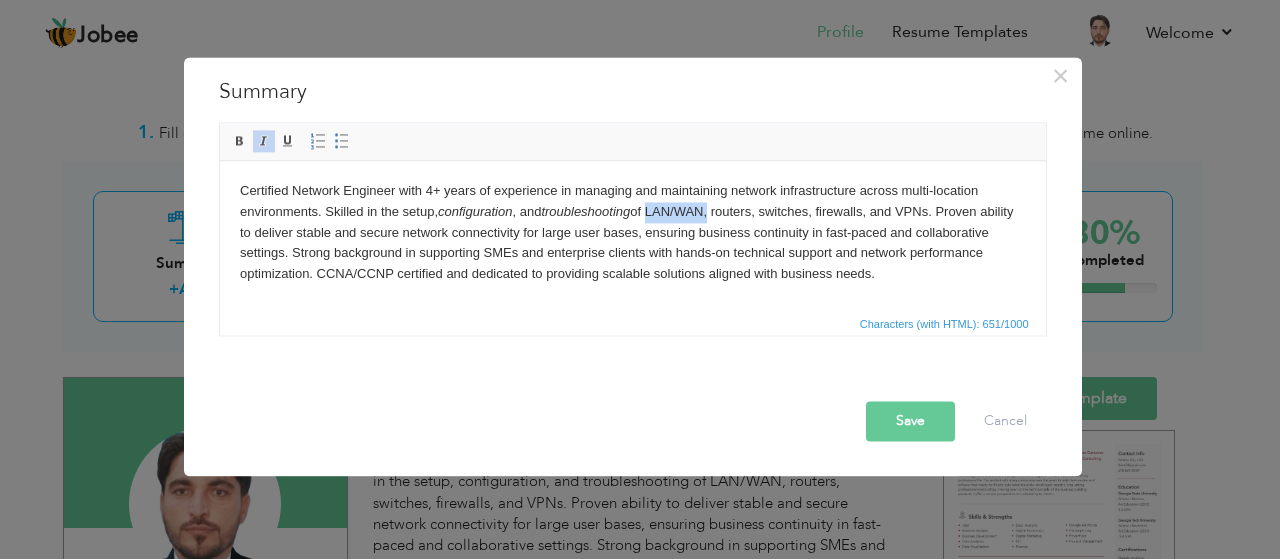 drag, startPoint x: 712, startPoint y: 212, endPoint x: 652, endPoint y: 213, distance: 60.00833 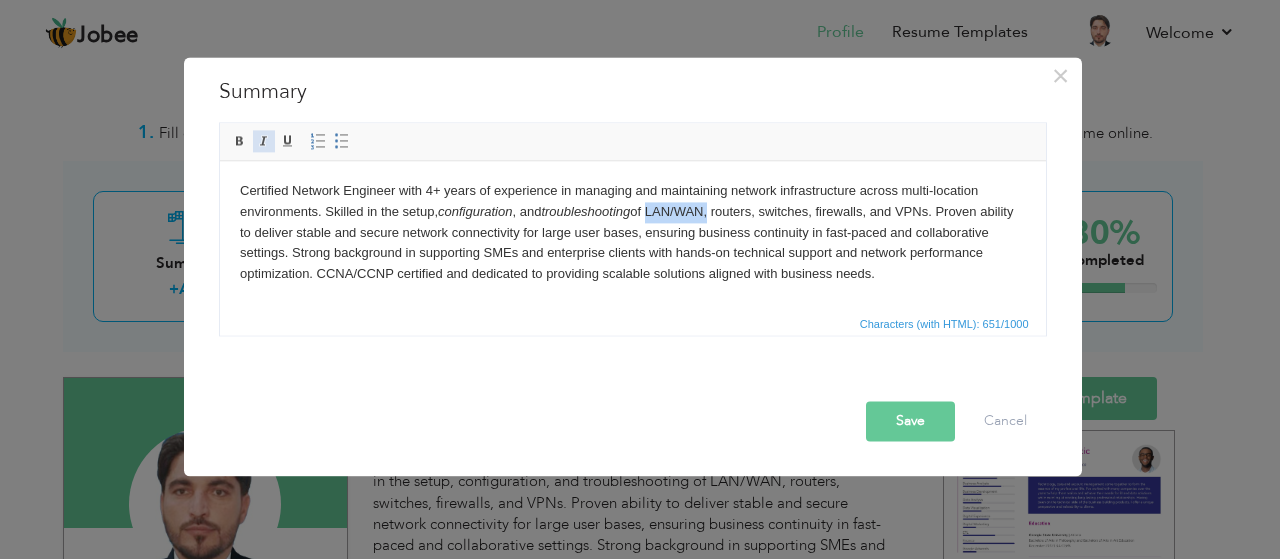 click at bounding box center (264, 141) 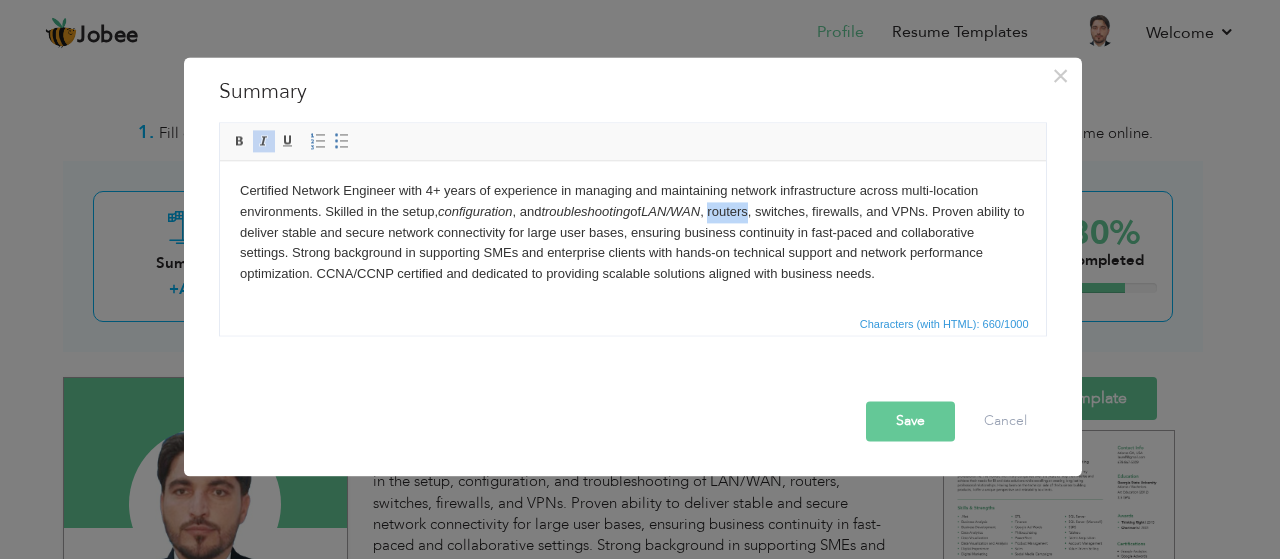 drag, startPoint x: 760, startPoint y: 211, endPoint x: 719, endPoint y: 211, distance: 41 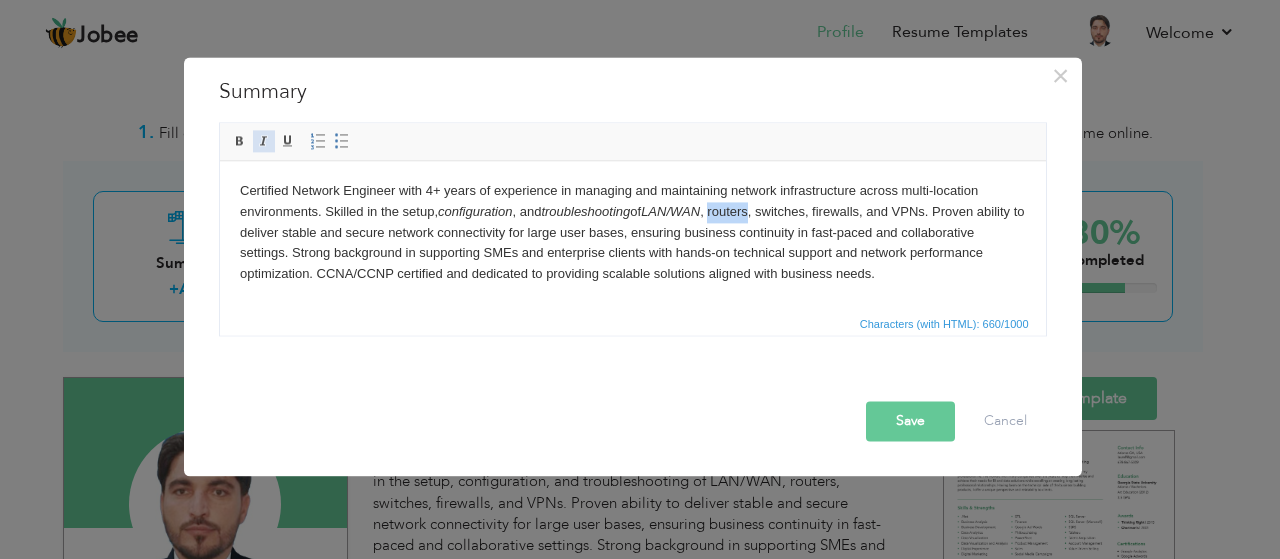 click at bounding box center (264, 141) 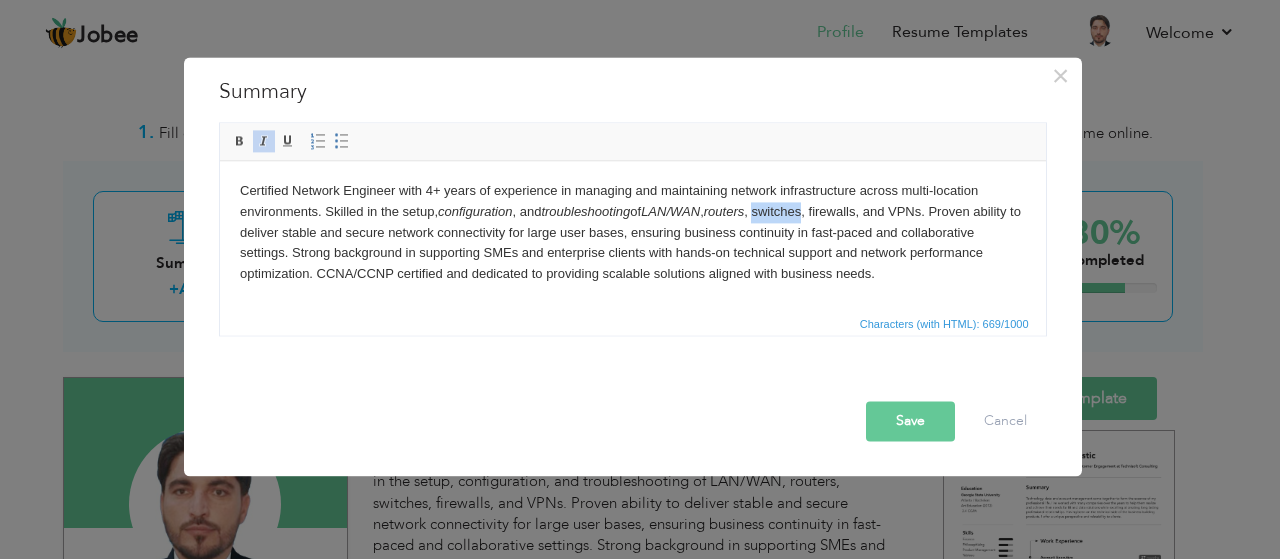 drag, startPoint x: 818, startPoint y: 214, endPoint x: 770, endPoint y: 211, distance: 48.09366 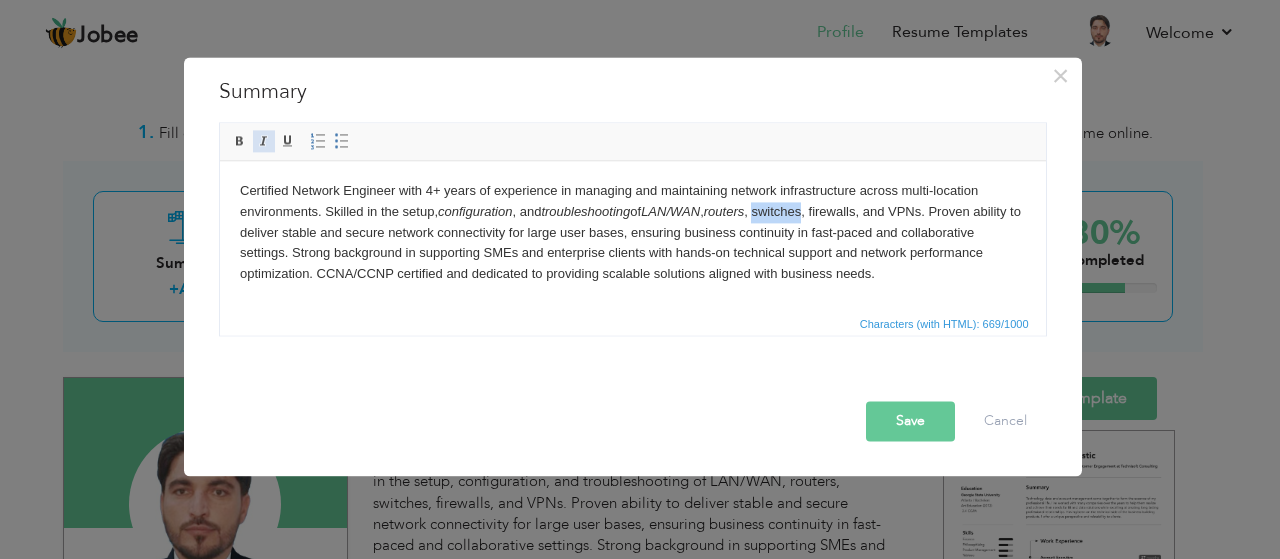 click at bounding box center (264, 141) 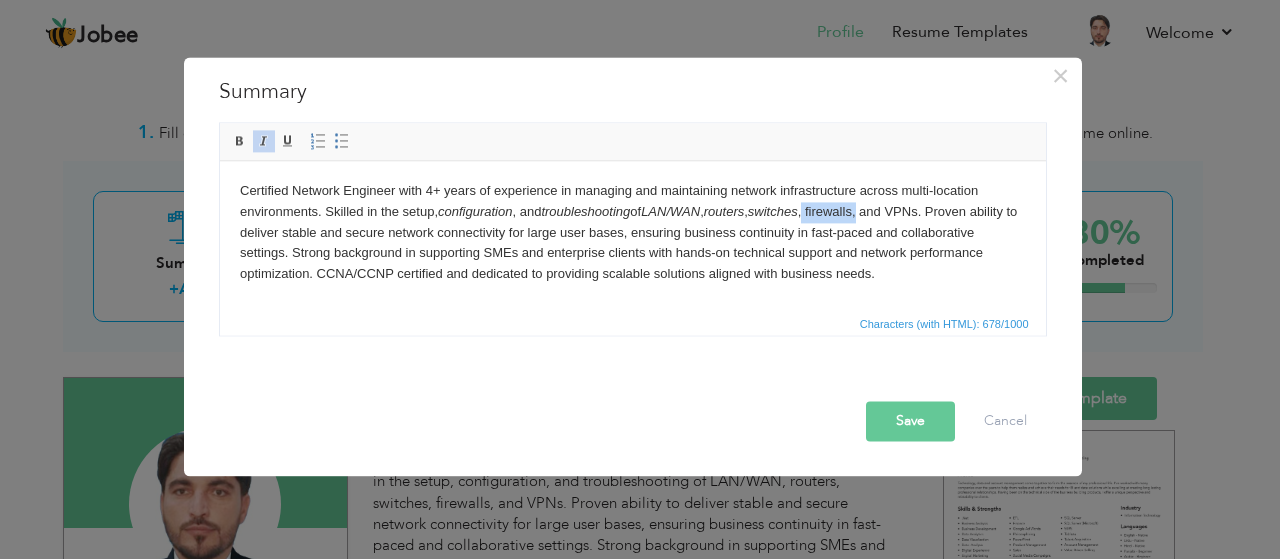drag, startPoint x: 874, startPoint y: 211, endPoint x: 821, endPoint y: 210, distance: 53.009434 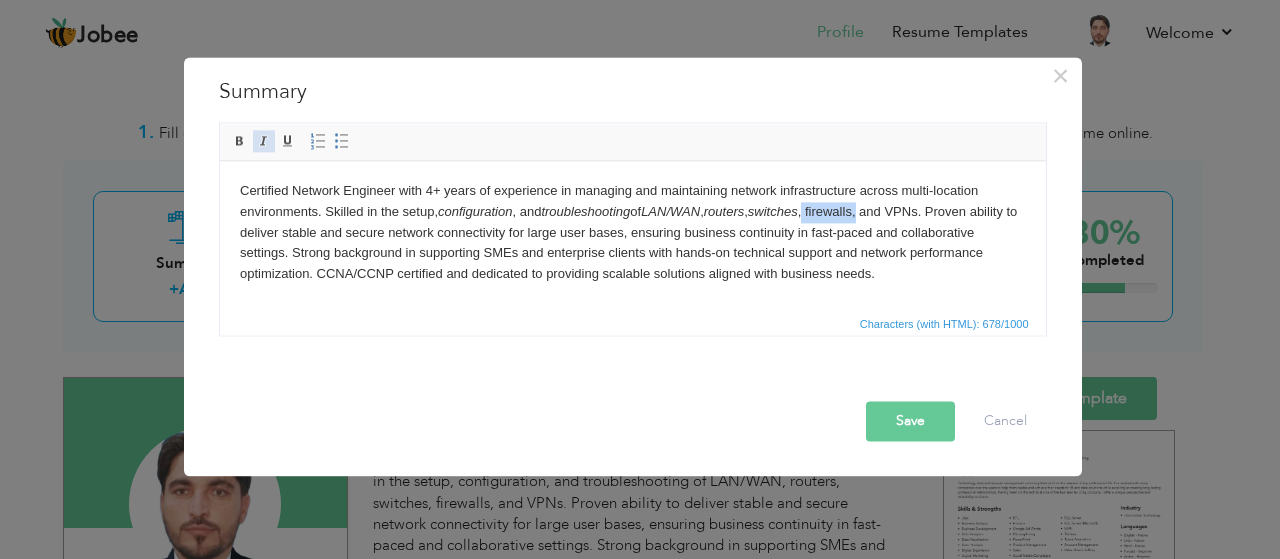 click at bounding box center [264, 141] 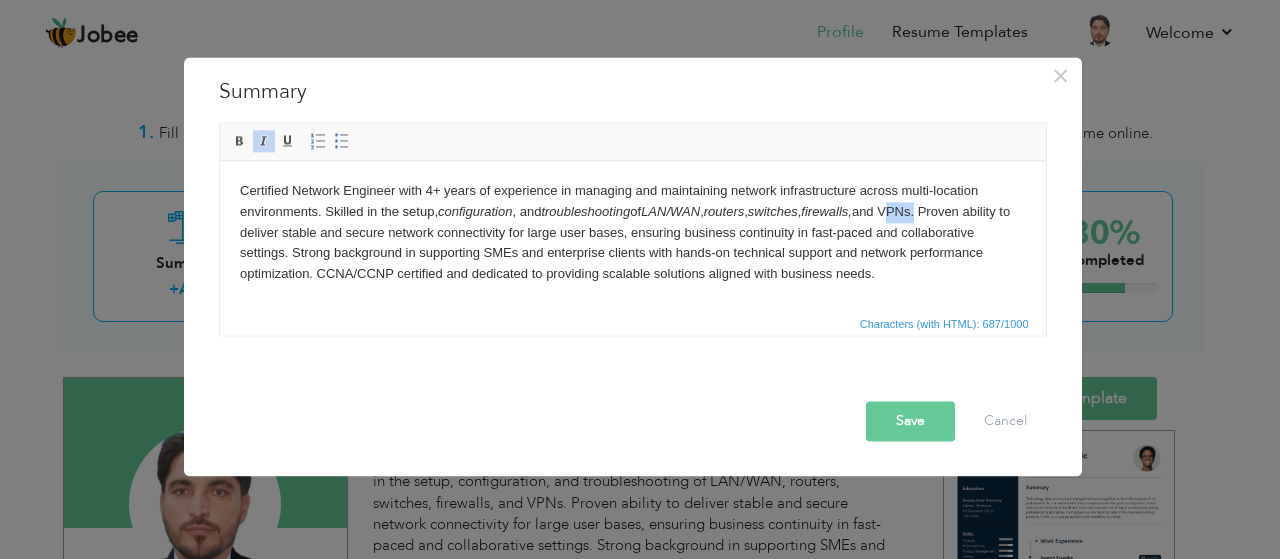 drag, startPoint x: 938, startPoint y: 211, endPoint x: 904, endPoint y: 211, distance: 34 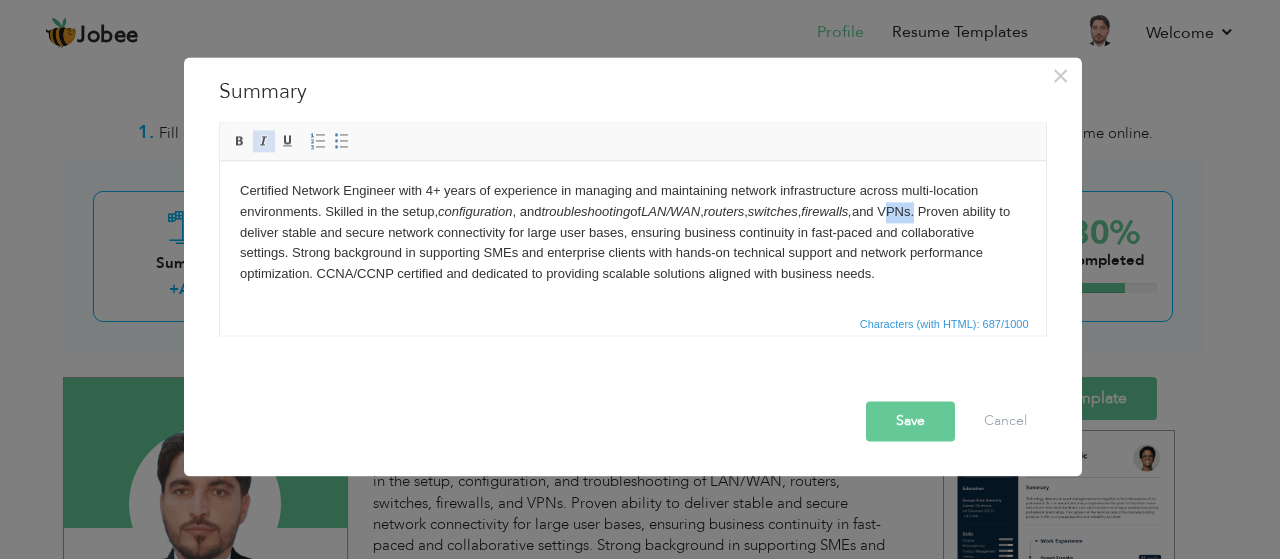 click at bounding box center (264, 141) 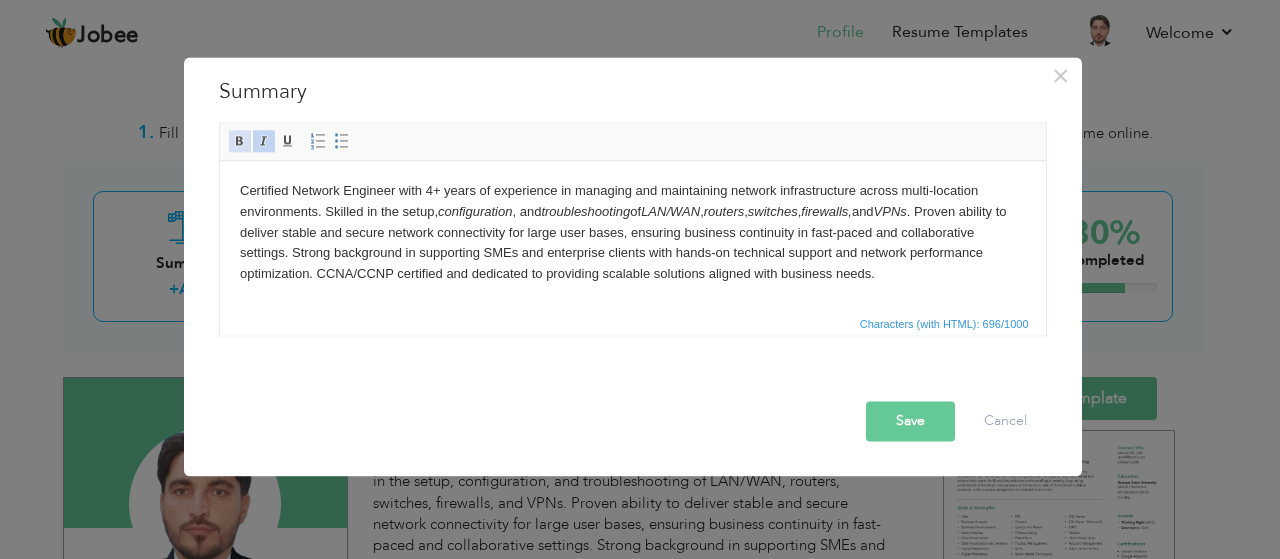 click at bounding box center (240, 141) 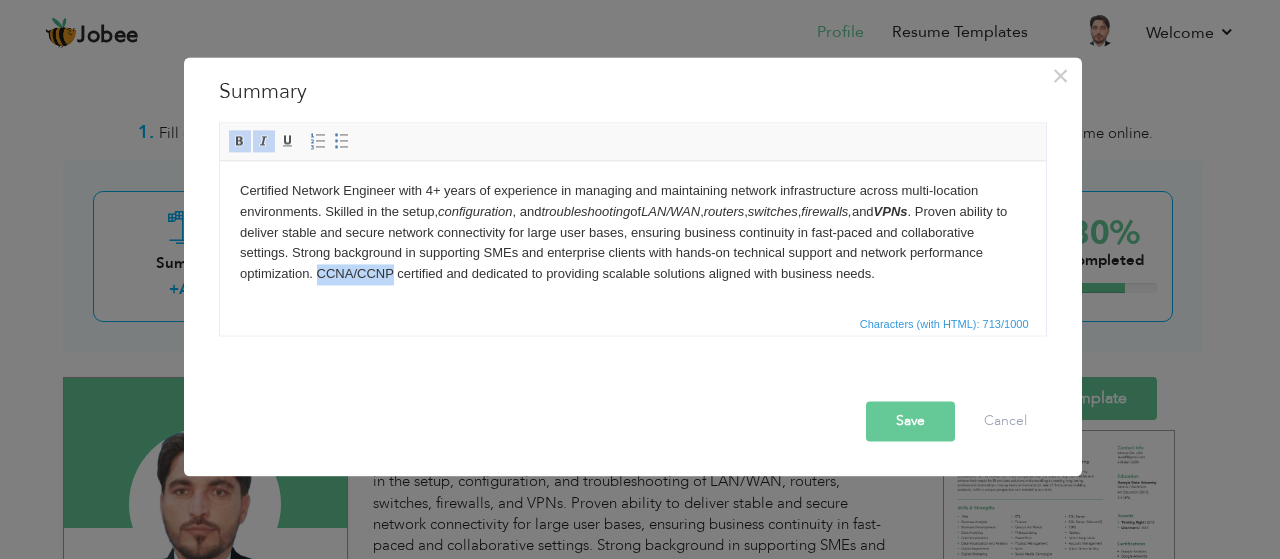 drag, startPoint x: 393, startPoint y: 278, endPoint x: 318, endPoint y: 277, distance: 75.00667 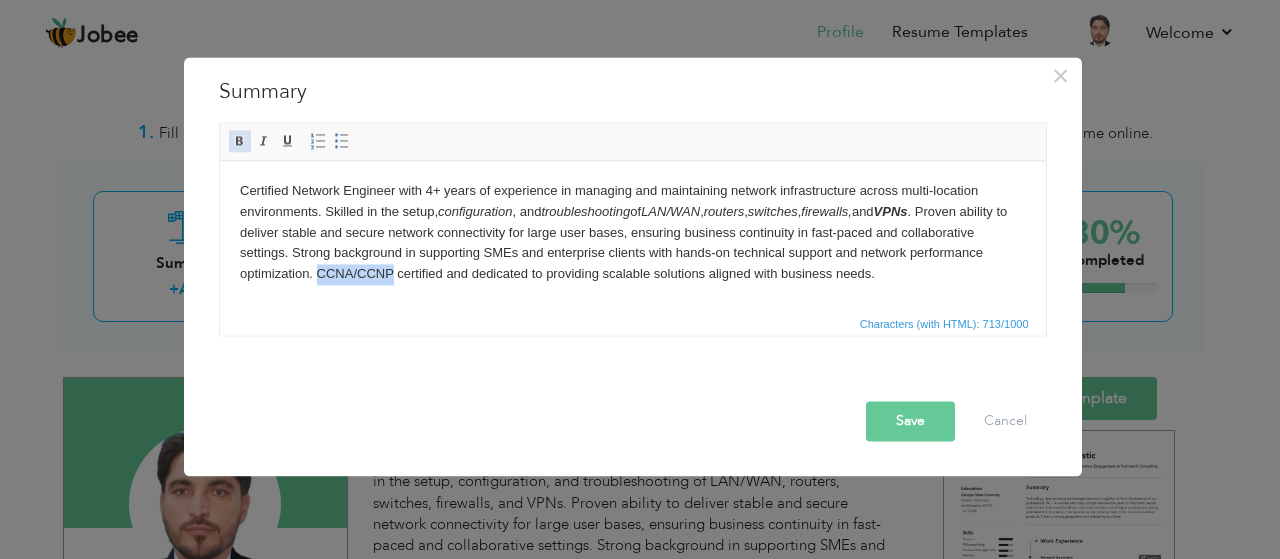 click at bounding box center (240, 141) 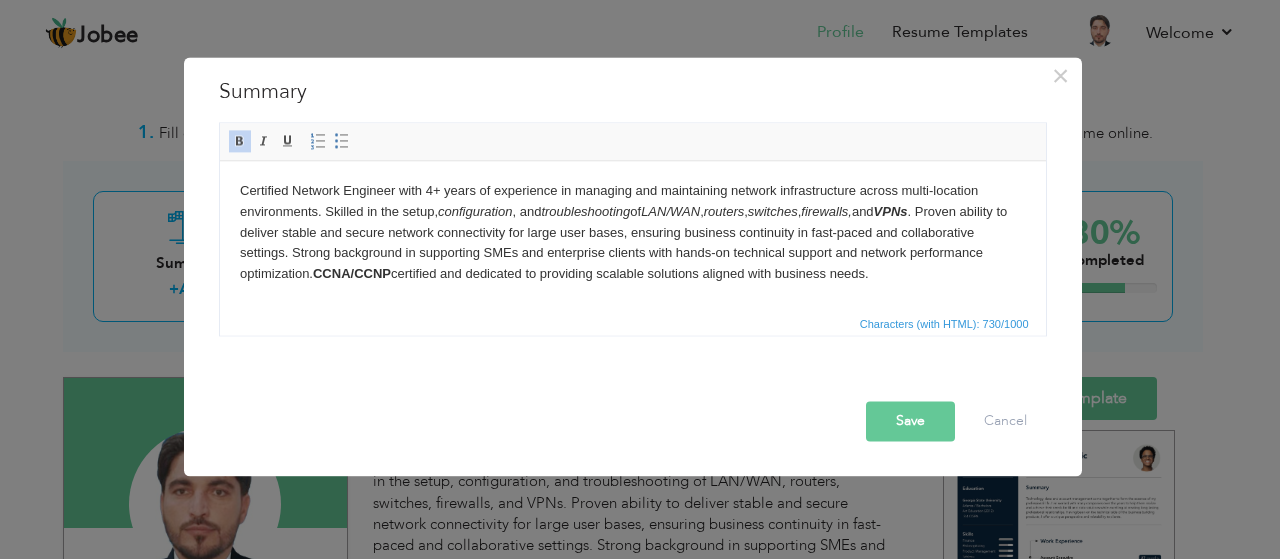 click on "Save" at bounding box center [910, 421] 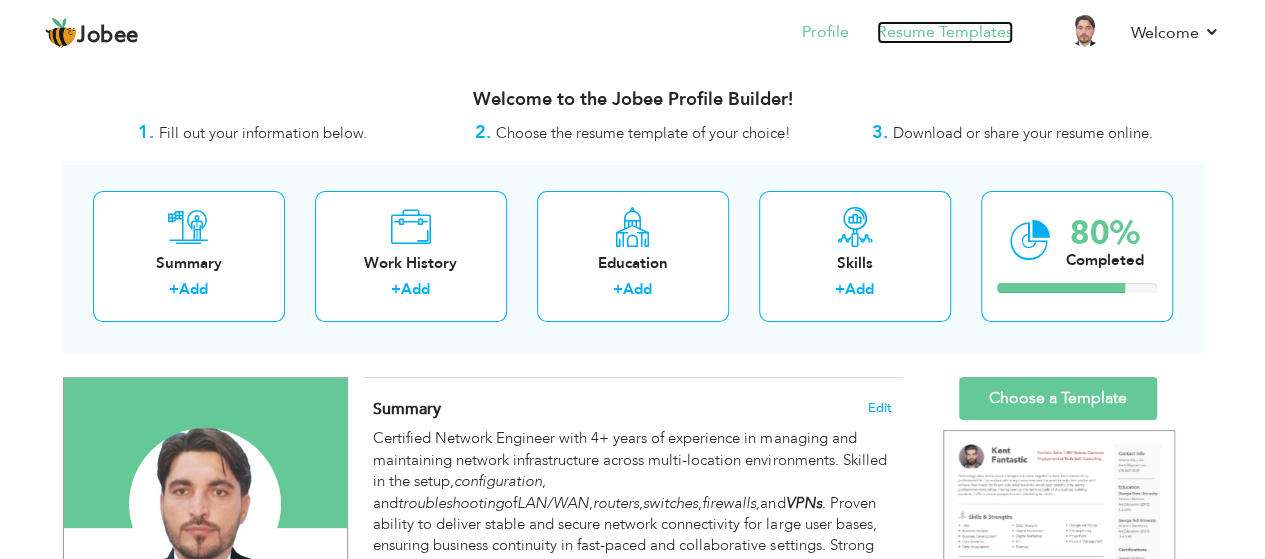 click on "Resume Templates" at bounding box center (945, 32) 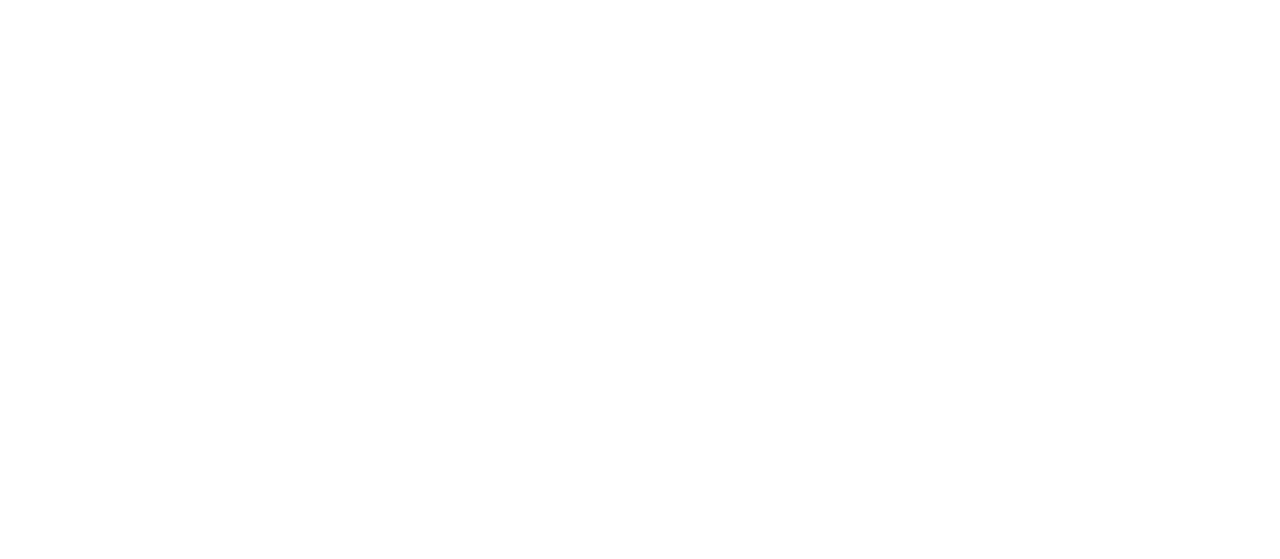 scroll, scrollTop: 0, scrollLeft: 0, axis: both 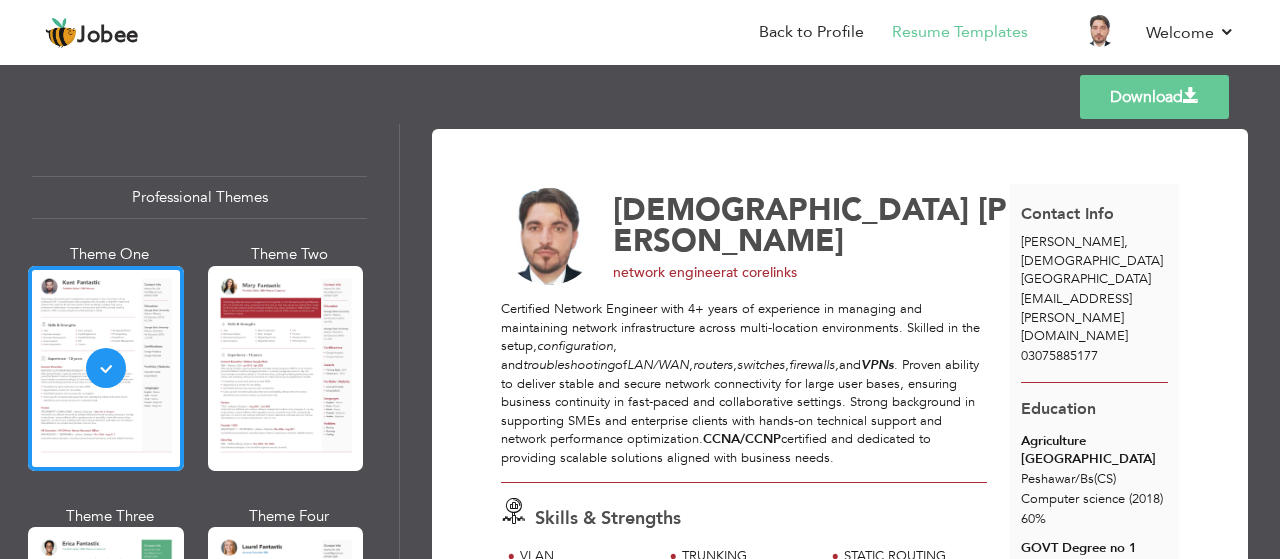 click on "Download" at bounding box center (1154, 97) 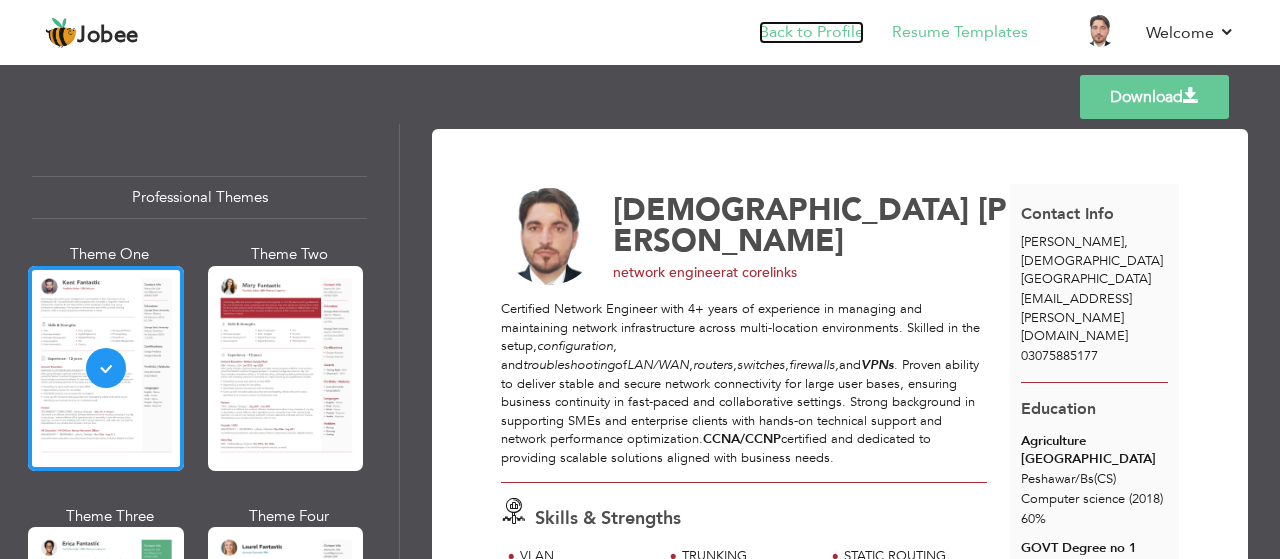 click on "Back to Profile" at bounding box center [811, 32] 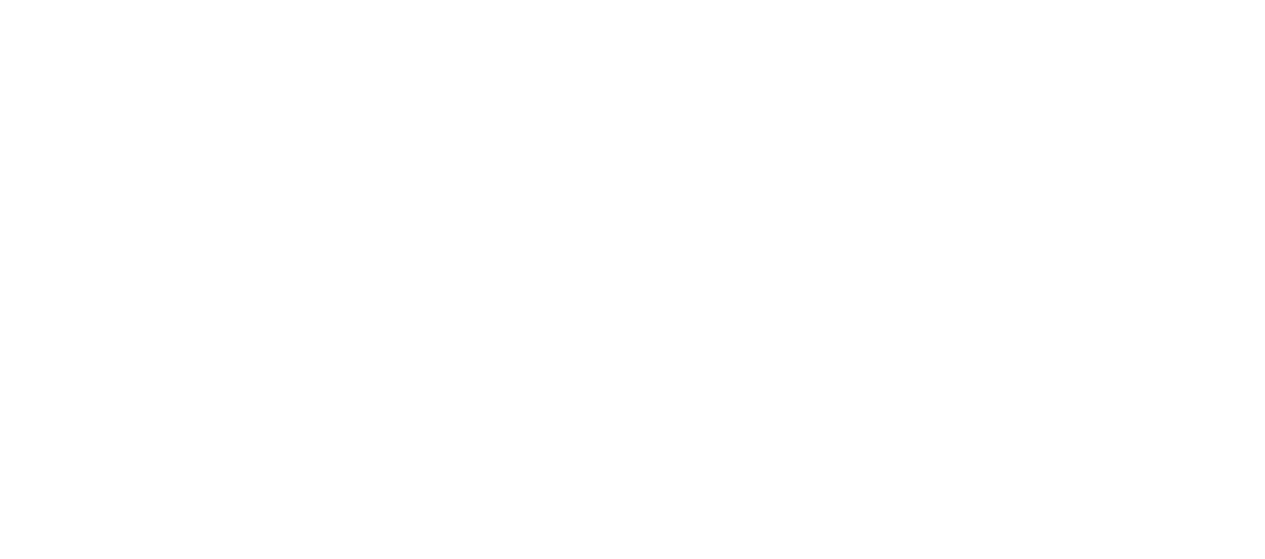 scroll, scrollTop: 0, scrollLeft: 0, axis: both 